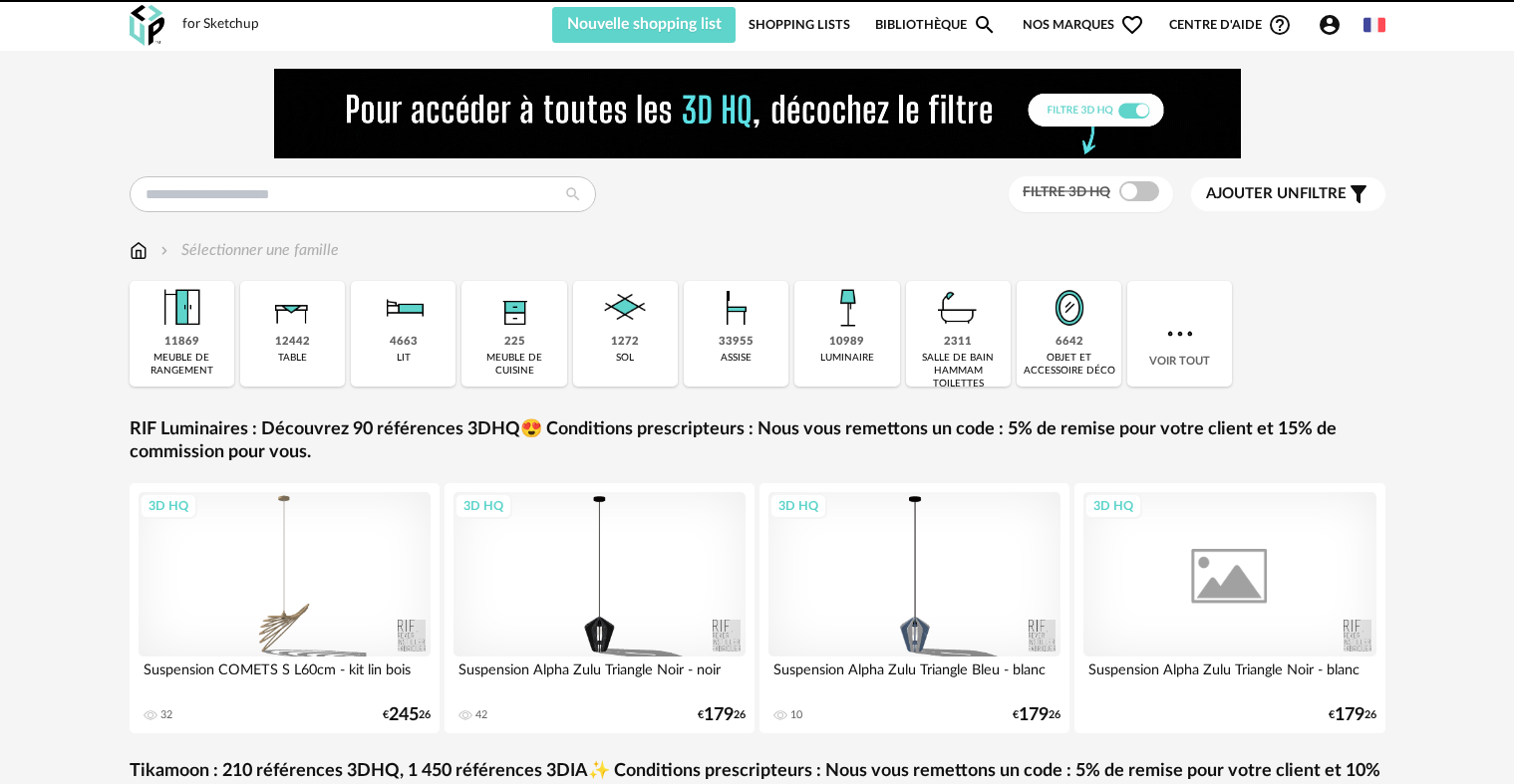 scroll, scrollTop: 0, scrollLeft: 0, axis: both 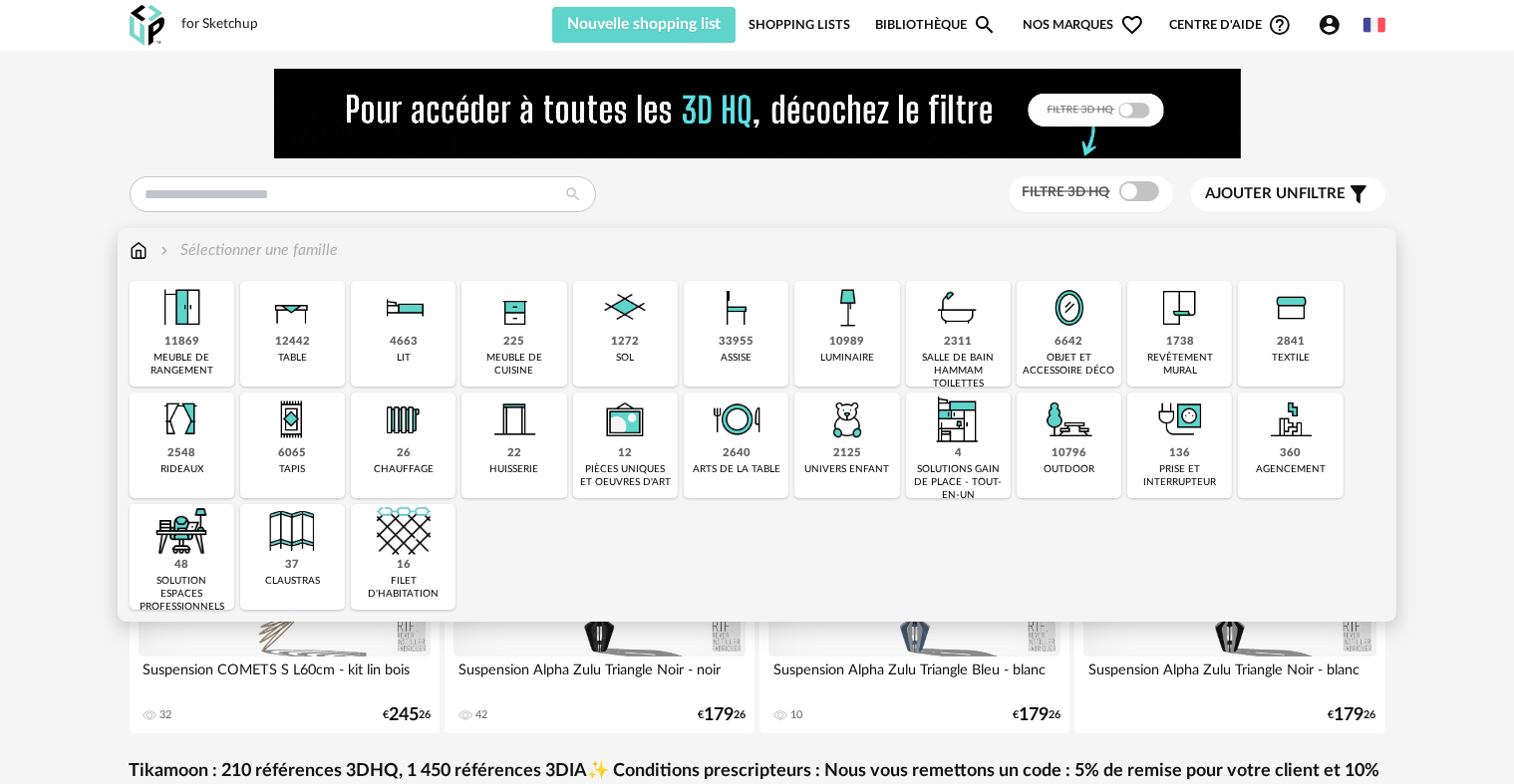 click on "revêtement mural" at bounding box center [1179, 365] 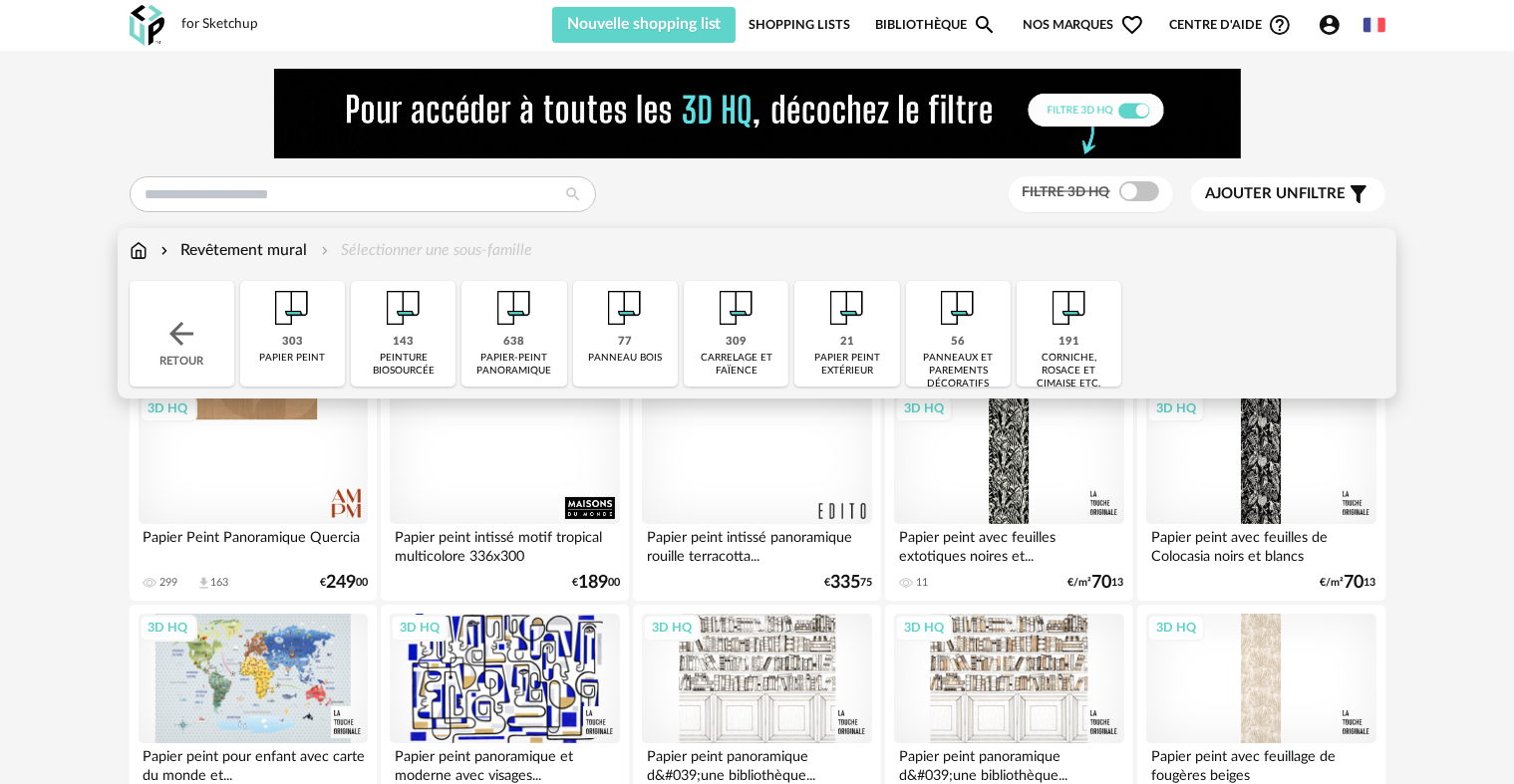 click on "carrelage et faïence" at bounding box center (736, 365) 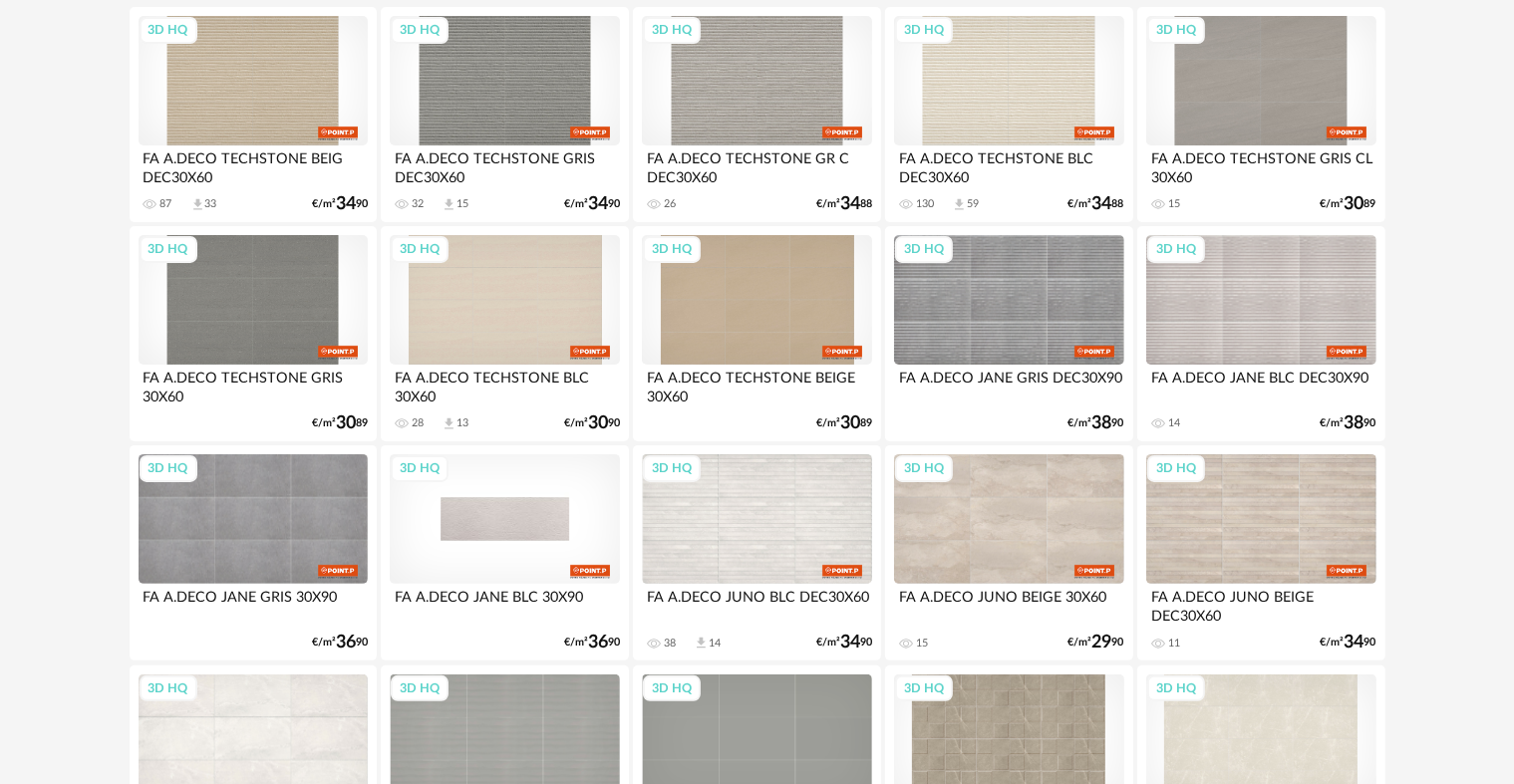 scroll, scrollTop: 398, scrollLeft: 0, axis: vertical 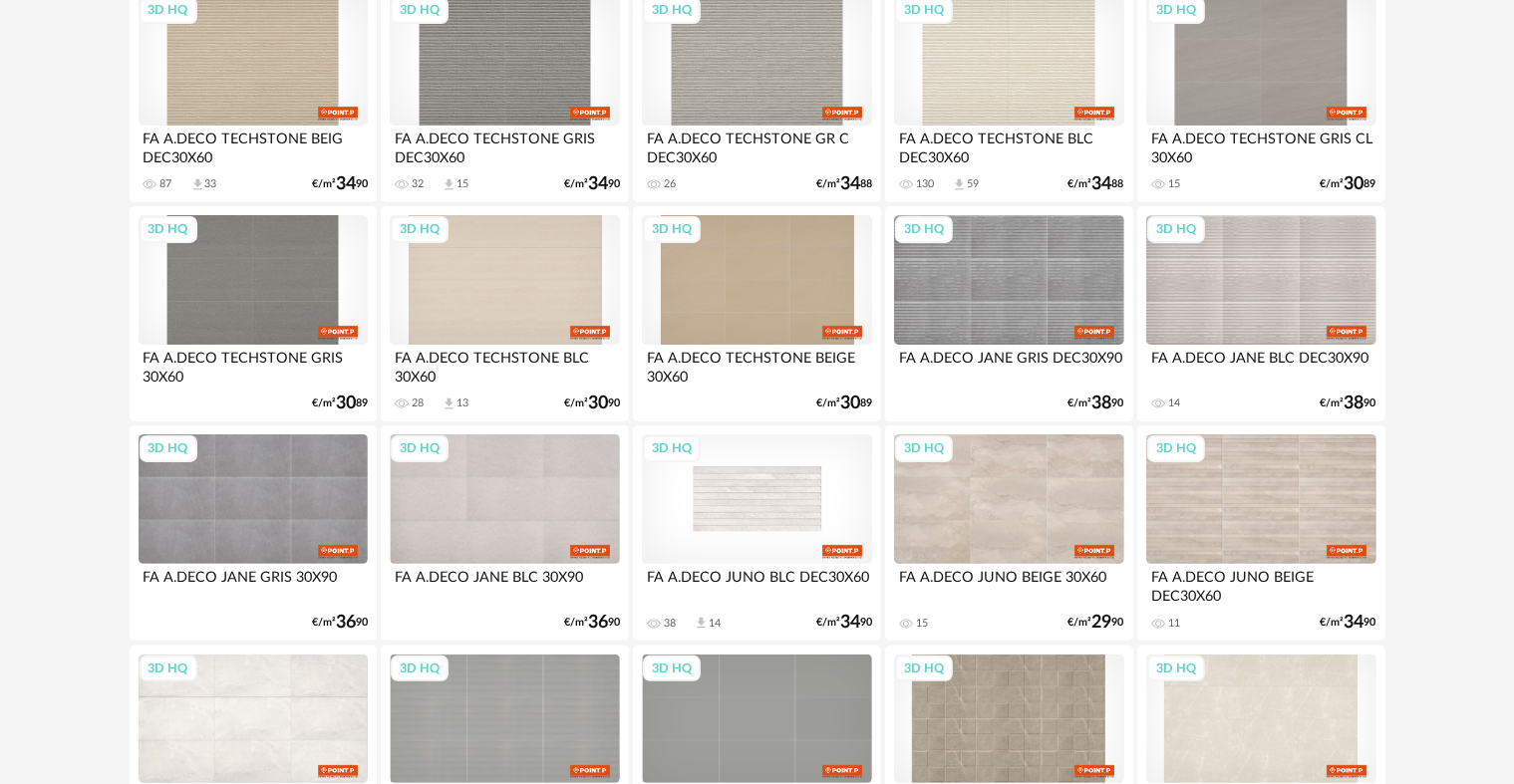 click on "3D HQ" at bounding box center (757, 499) 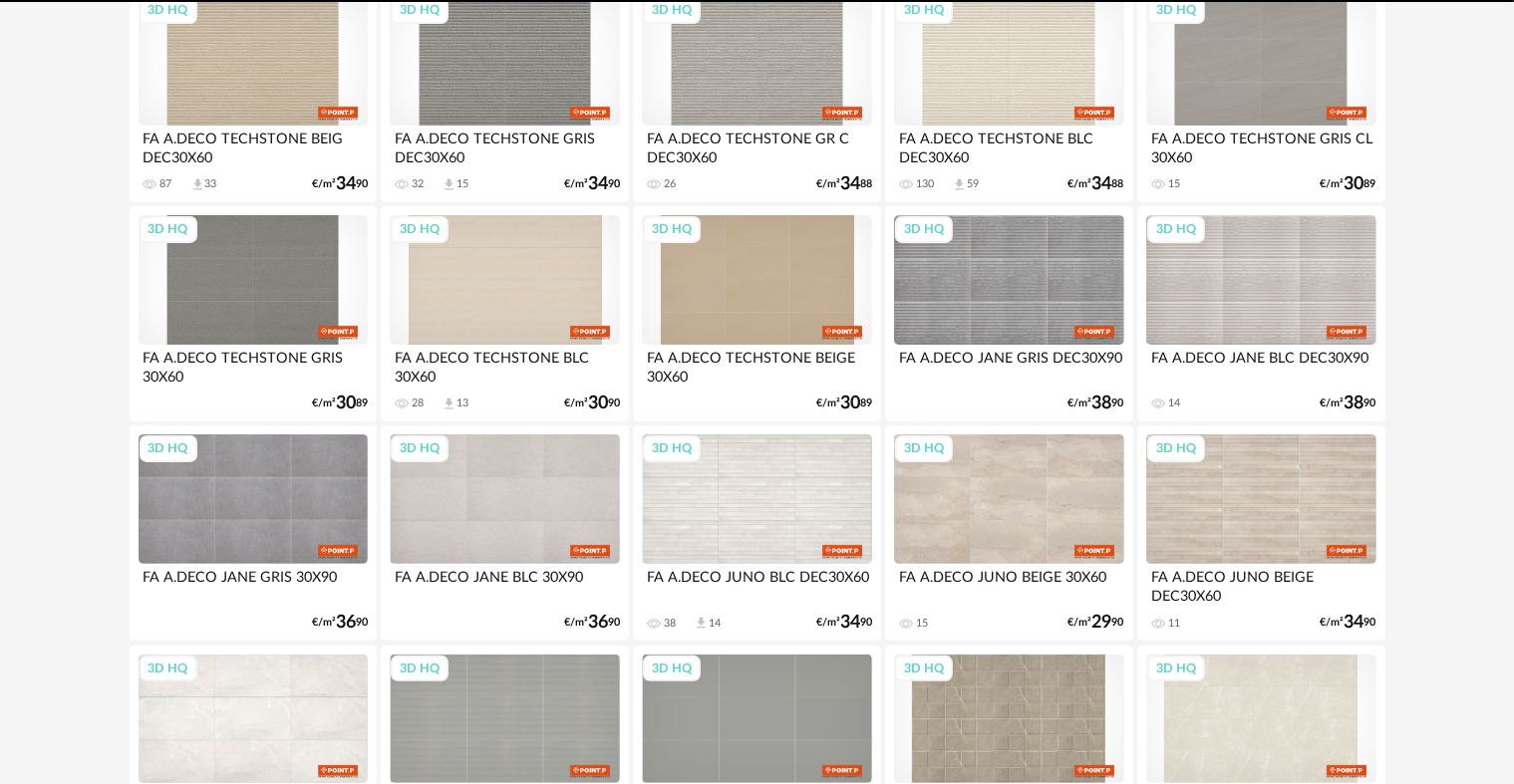 scroll, scrollTop: 0, scrollLeft: 0, axis: both 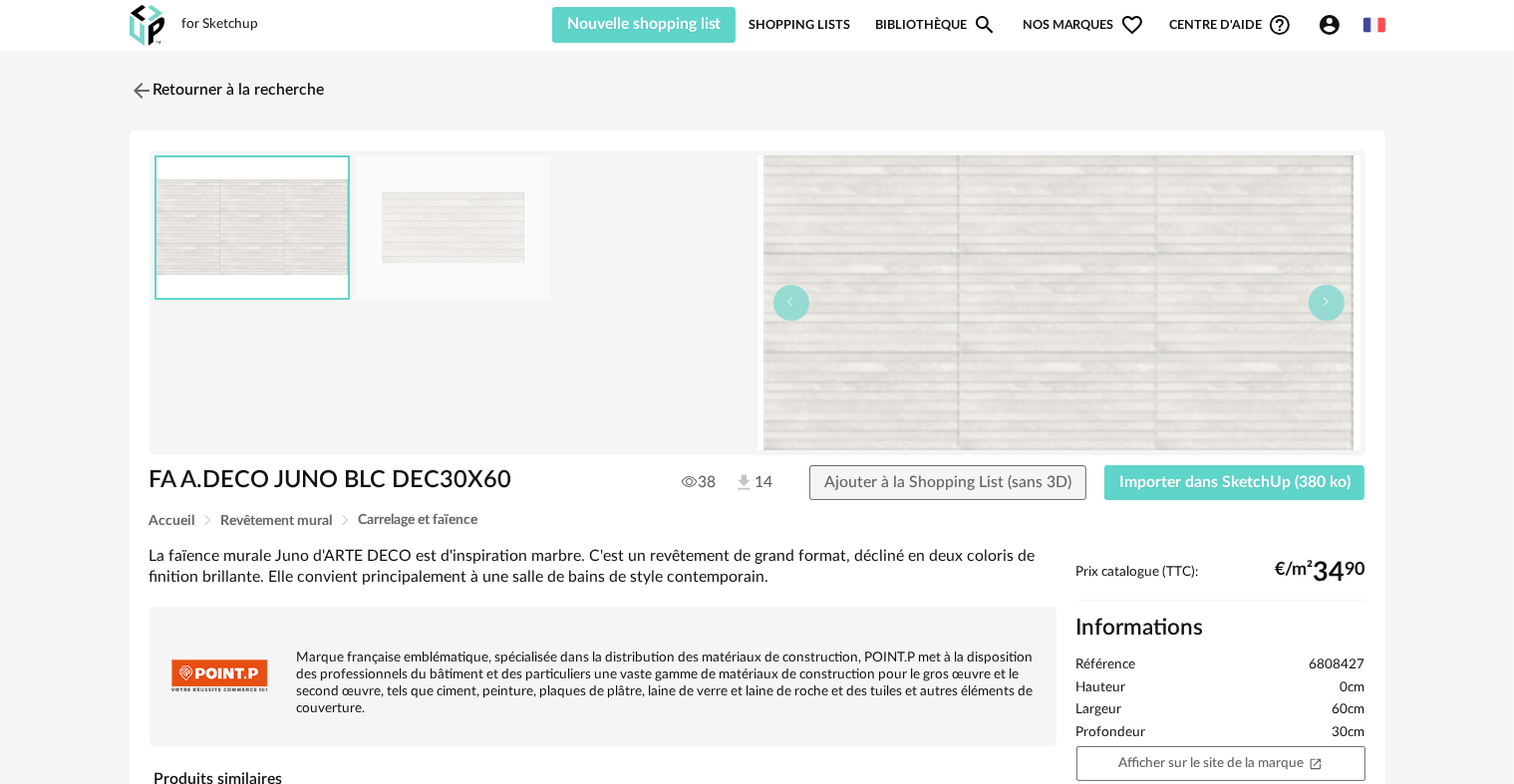 click at bounding box center (453, 227) 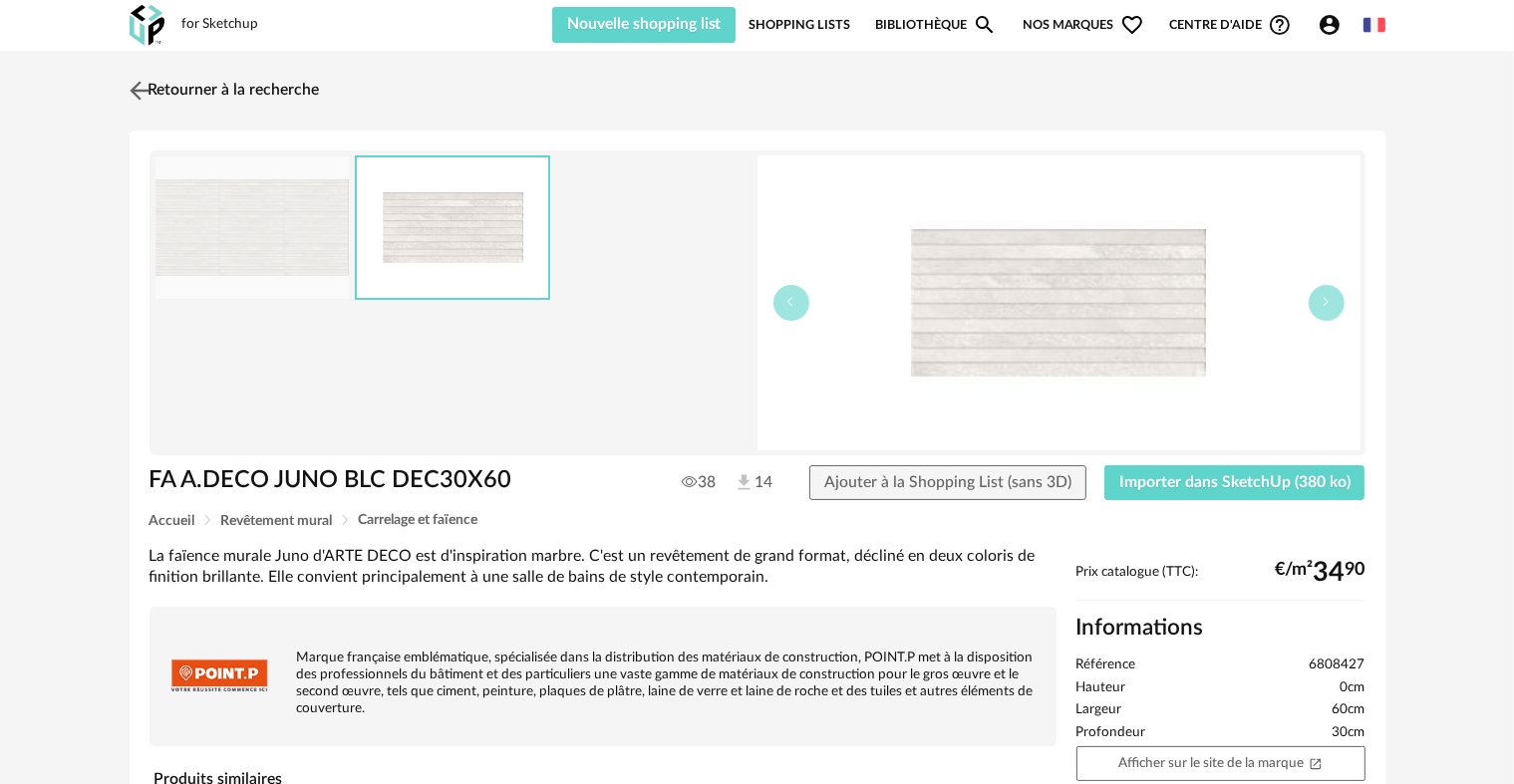 click at bounding box center (139, 90) 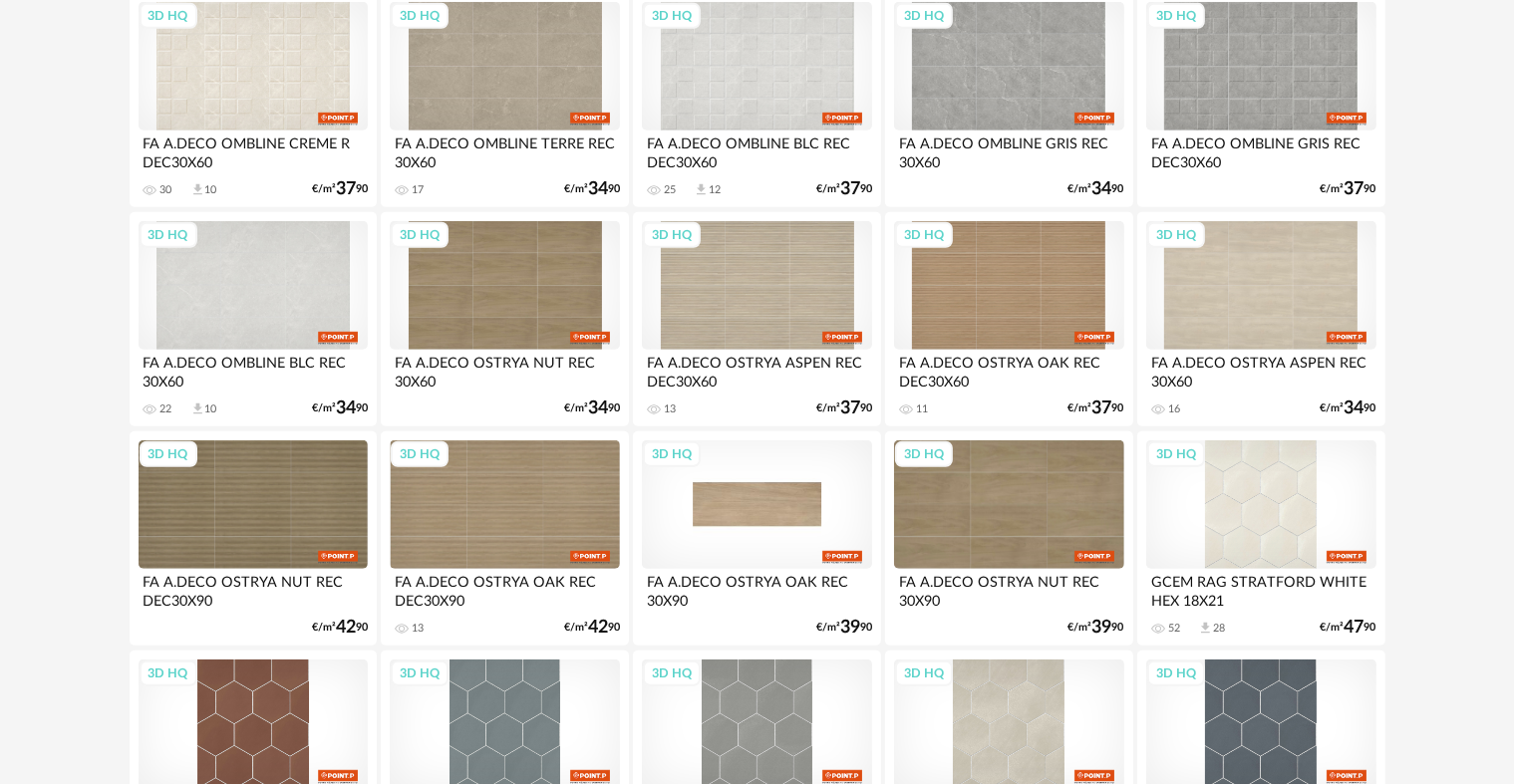 scroll, scrollTop: 1295, scrollLeft: 0, axis: vertical 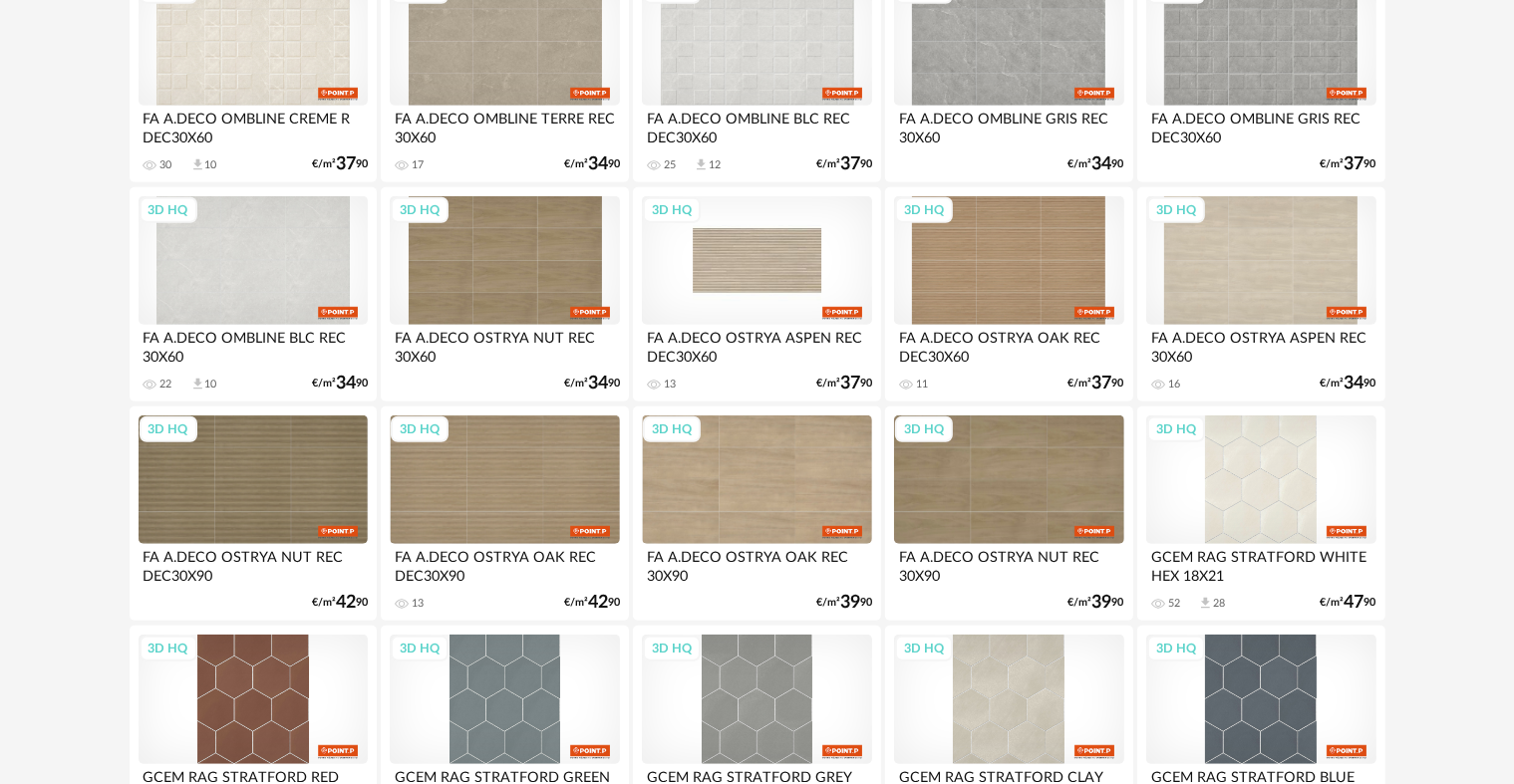 click on "3D HQ" at bounding box center (757, 261) 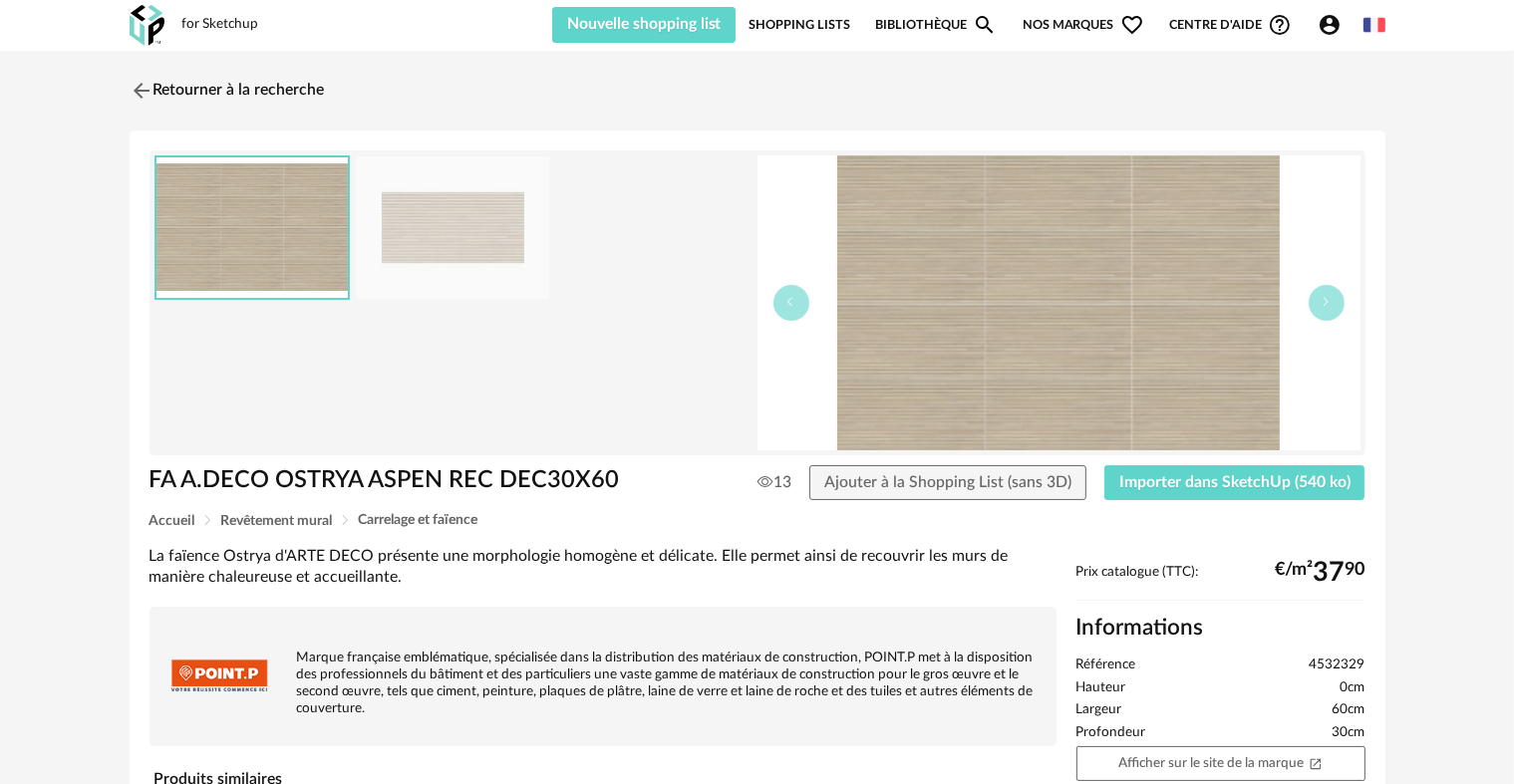 click at bounding box center (453, 227) 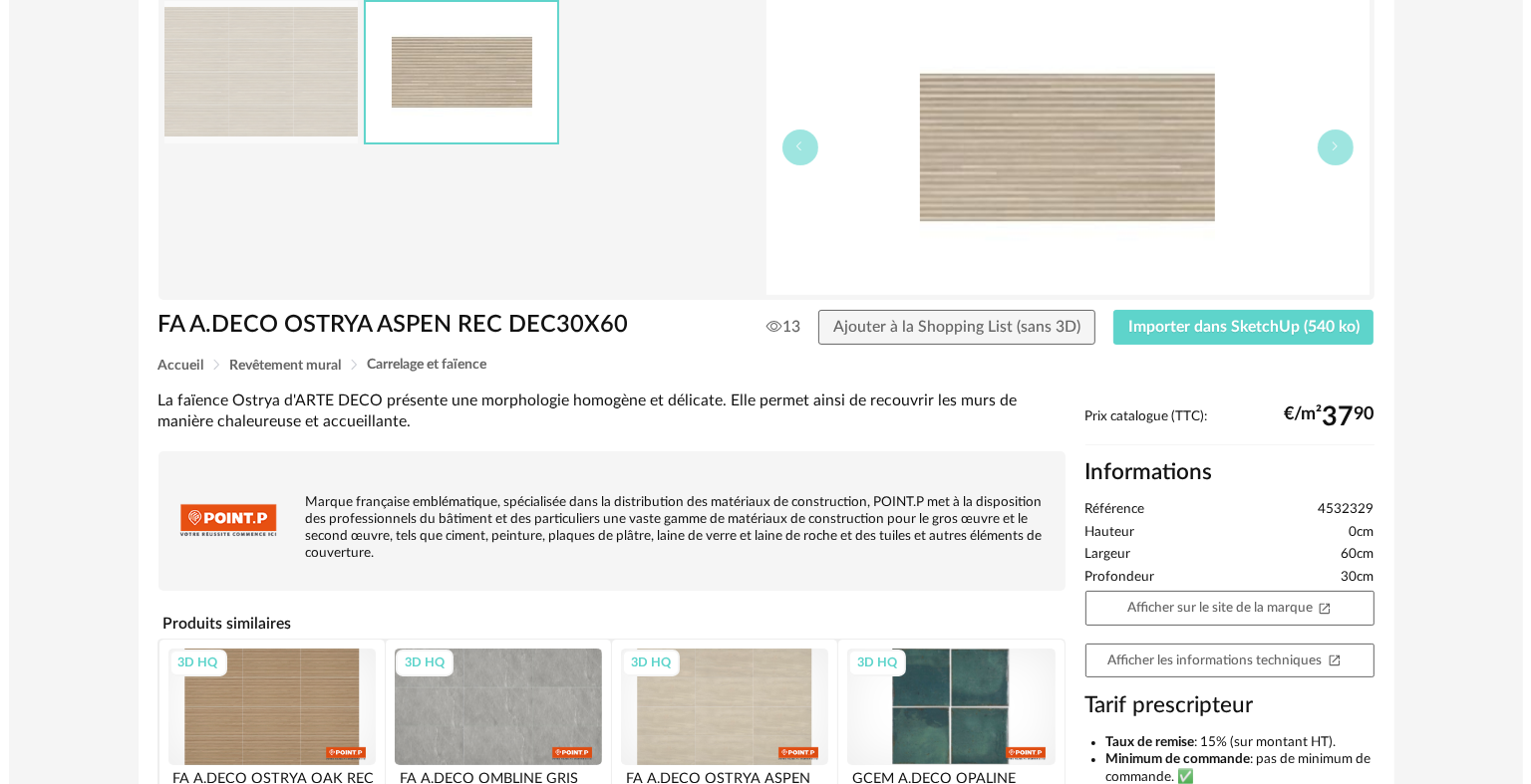 scroll, scrollTop: 100, scrollLeft: 0, axis: vertical 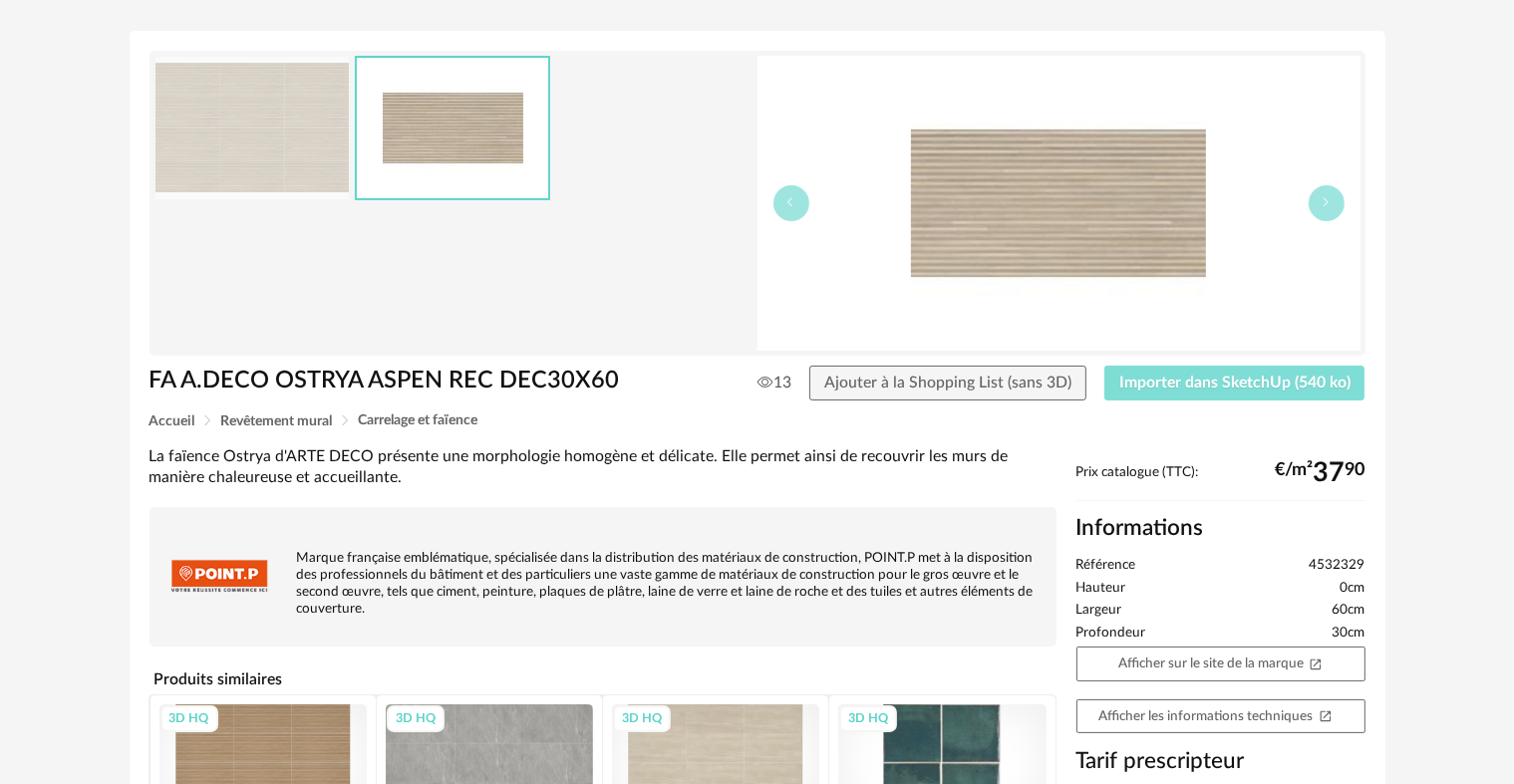 click on "Importer dans SketchUp (540 ko)" at bounding box center [1235, 383] 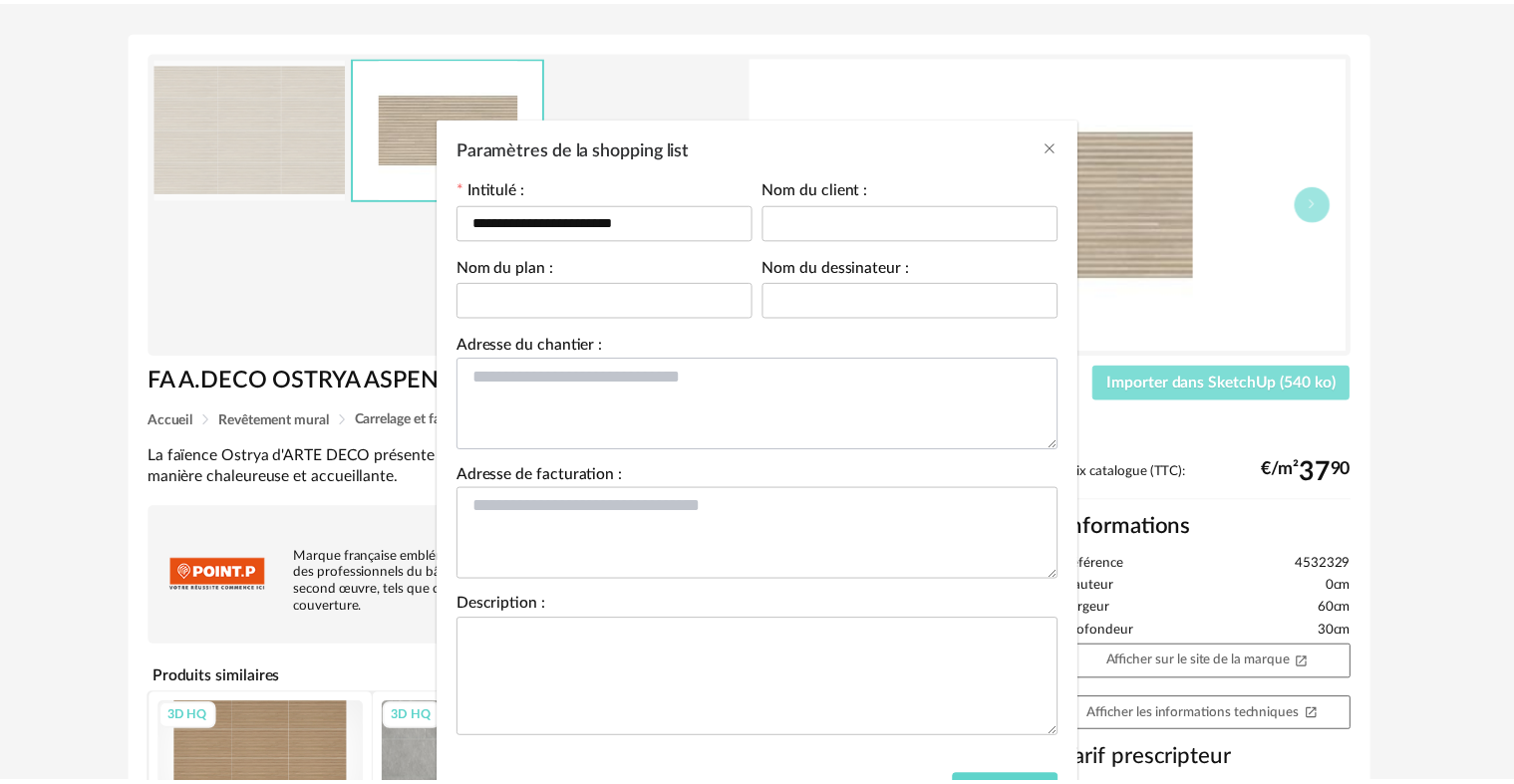 scroll, scrollTop: 96, scrollLeft: 0, axis: vertical 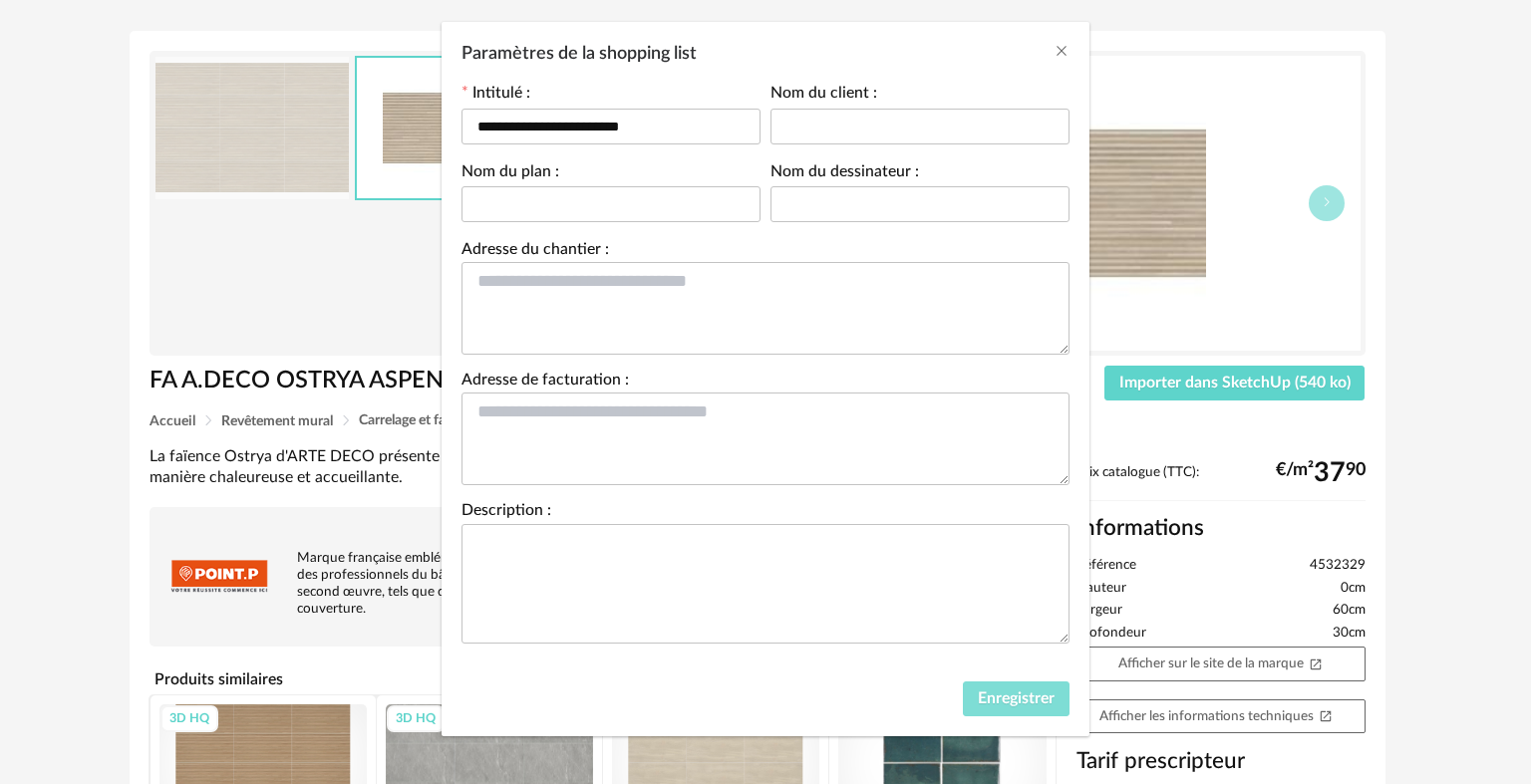 click on "Enregistrer" at bounding box center [1016, 698] 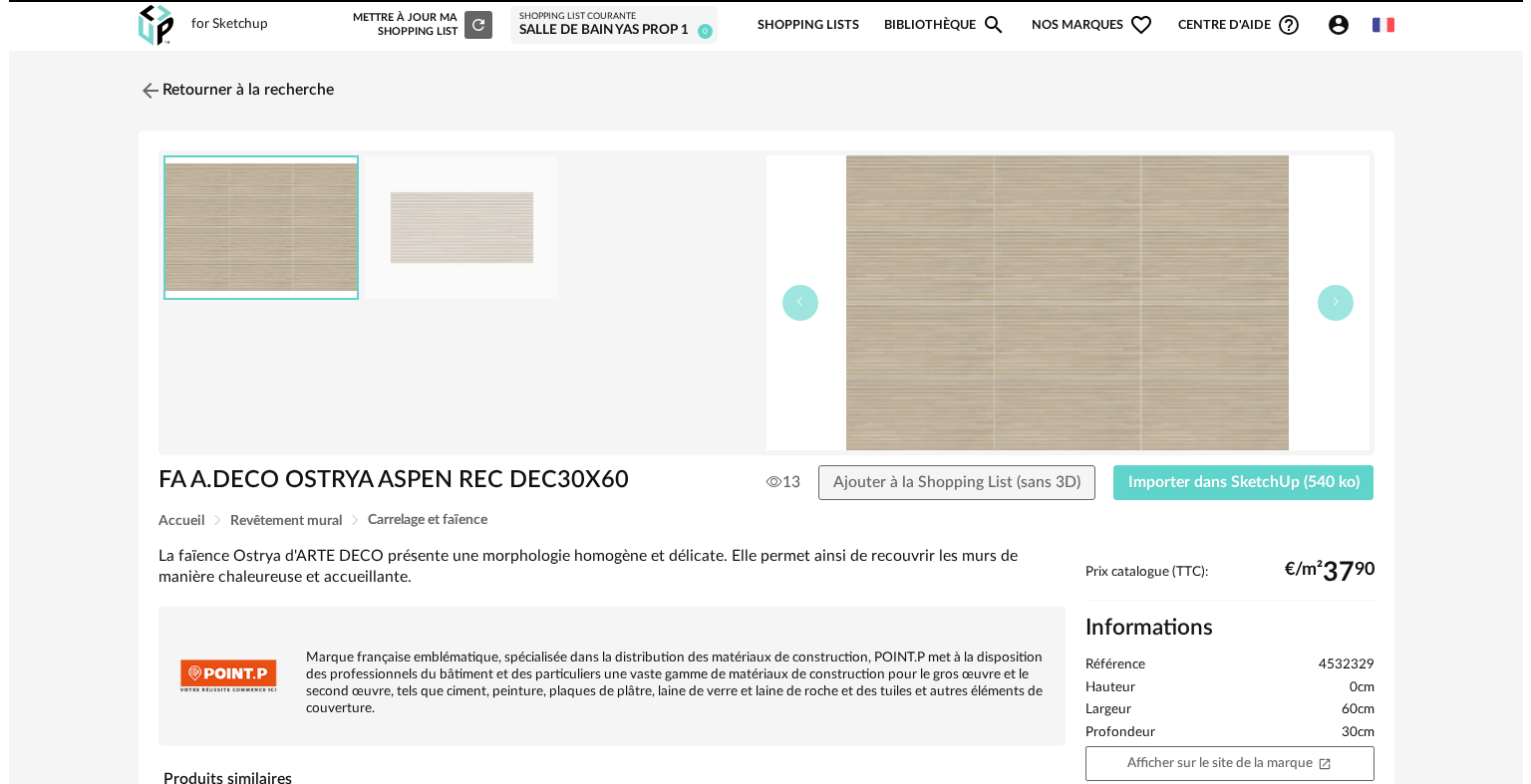 scroll, scrollTop: 0, scrollLeft: 0, axis: both 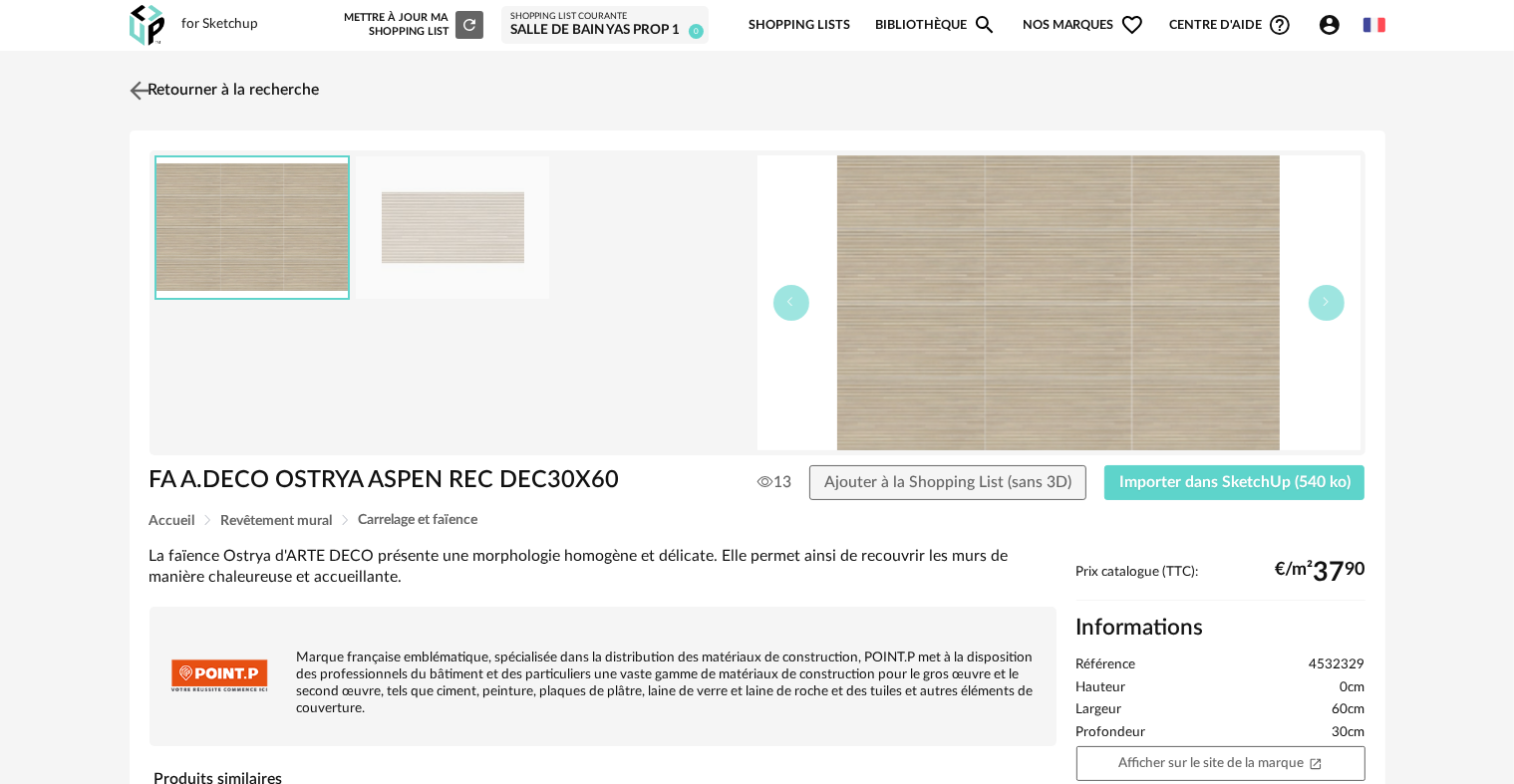 click on "Retourner à la recherche" at bounding box center (222, 91) 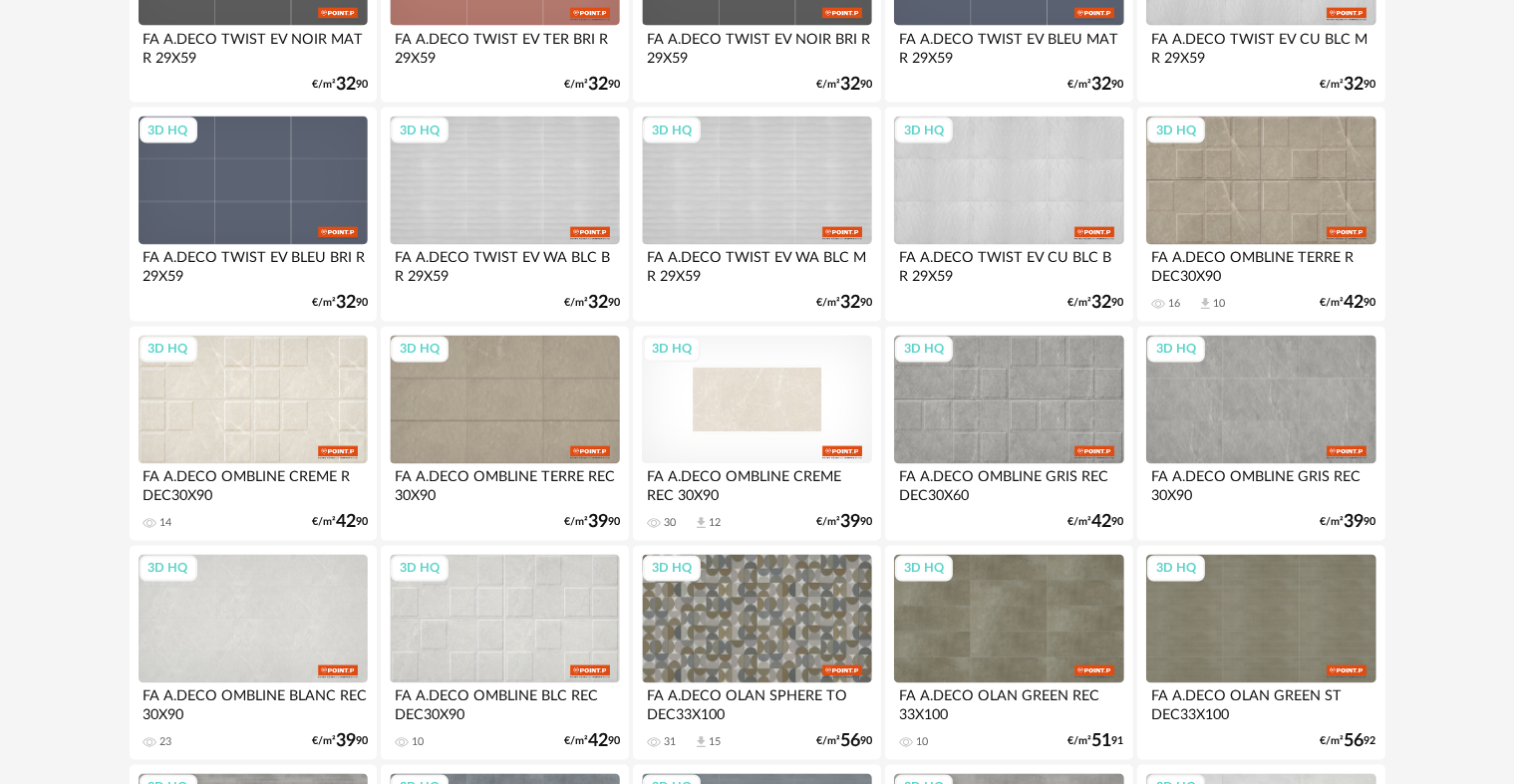 scroll, scrollTop: 3600, scrollLeft: 0, axis: vertical 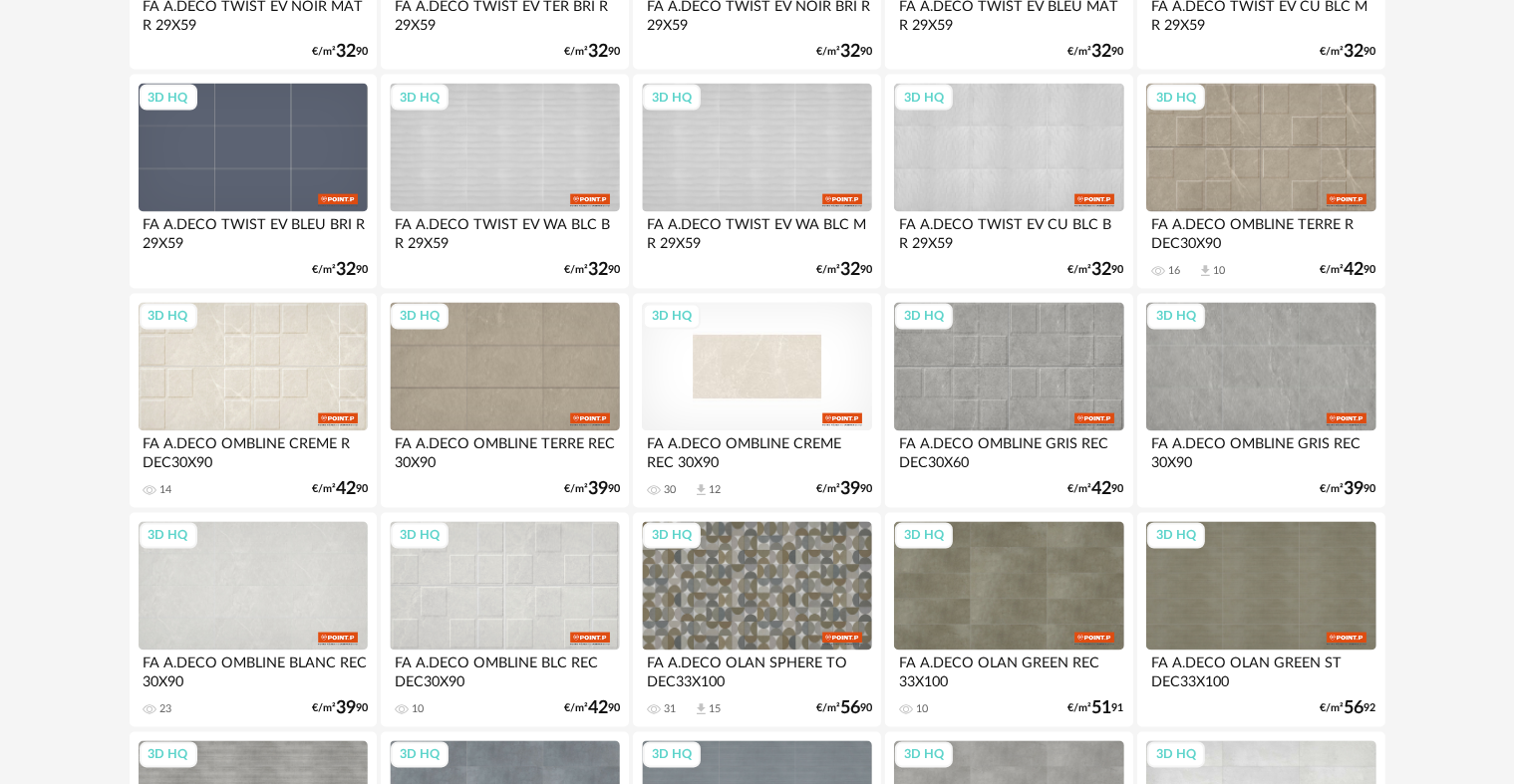 click on "3D HQ" at bounding box center (757, 368) 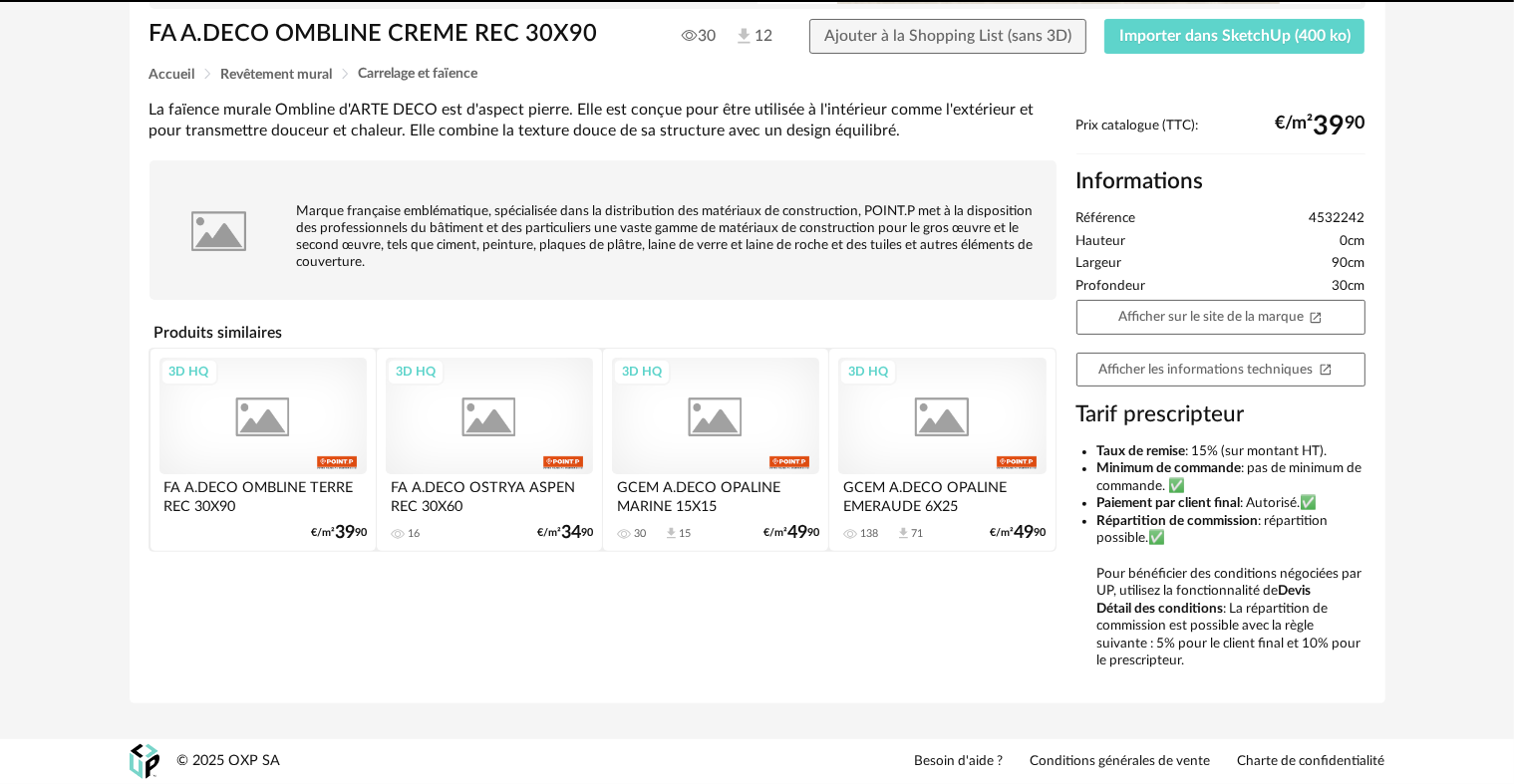scroll, scrollTop: 0, scrollLeft: 0, axis: both 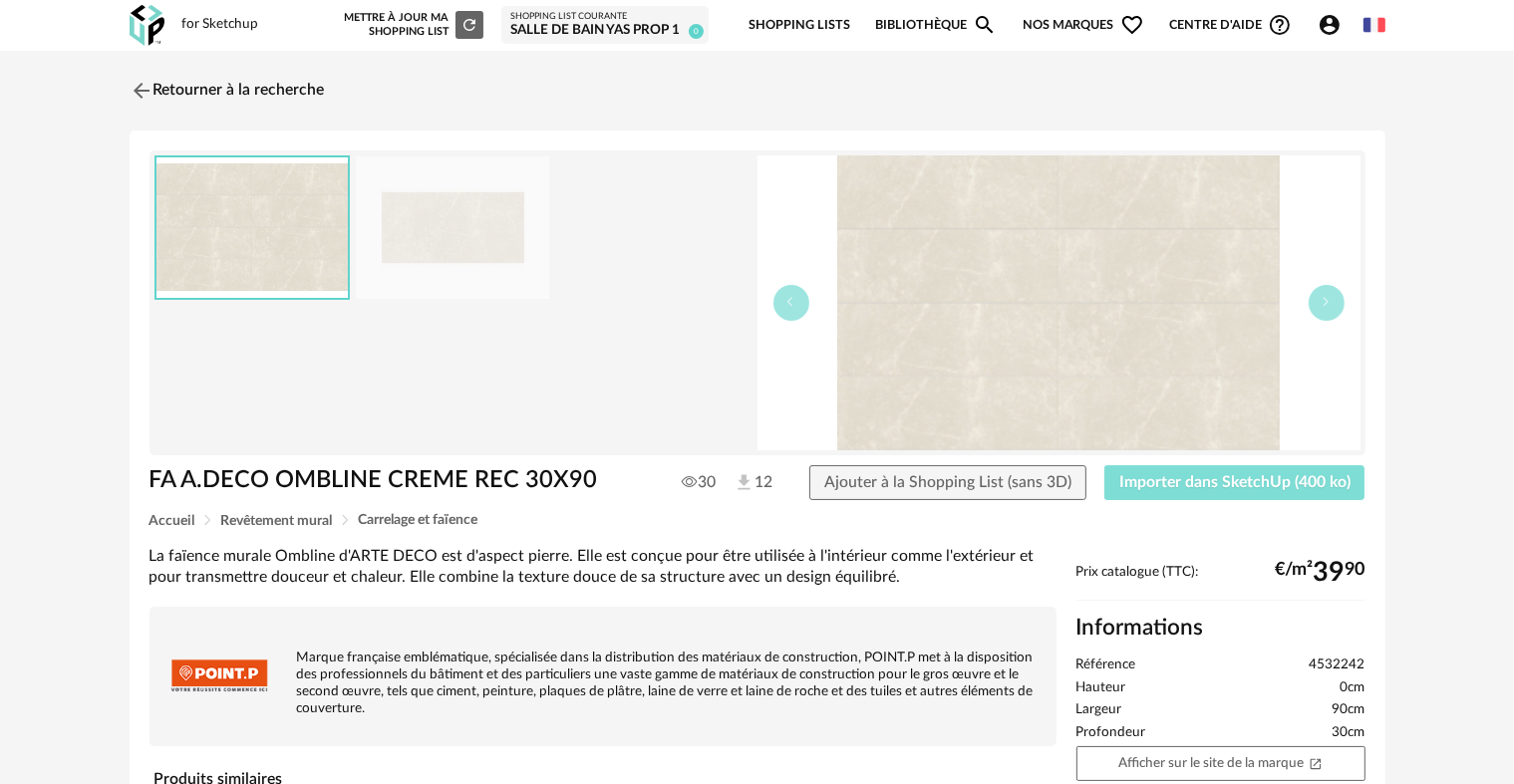 click on "Importer dans SketchUp (400 ko)" at bounding box center (1235, 482) 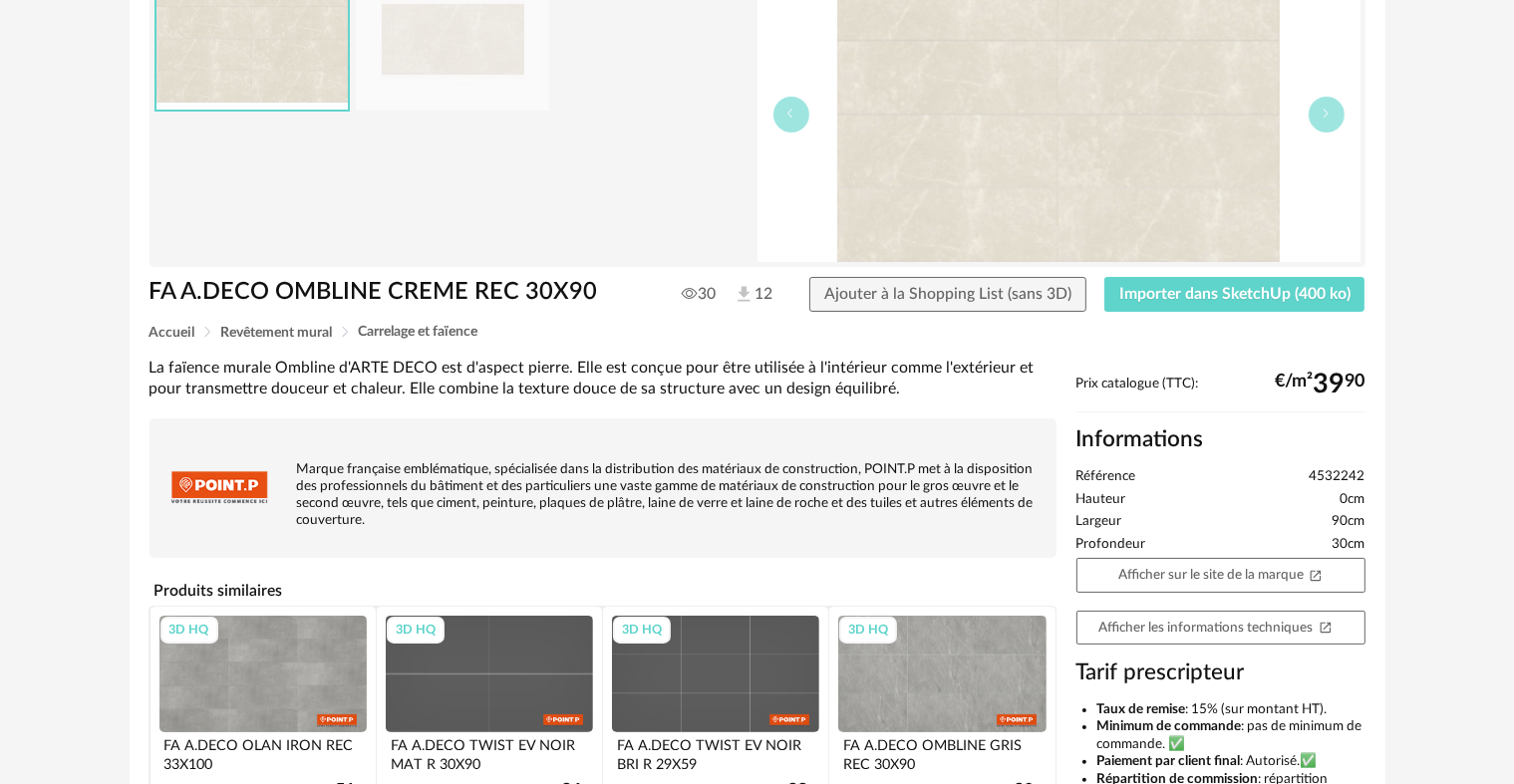 scroll, scrollTop: 199, scrollLeft: 0, axis: vertical 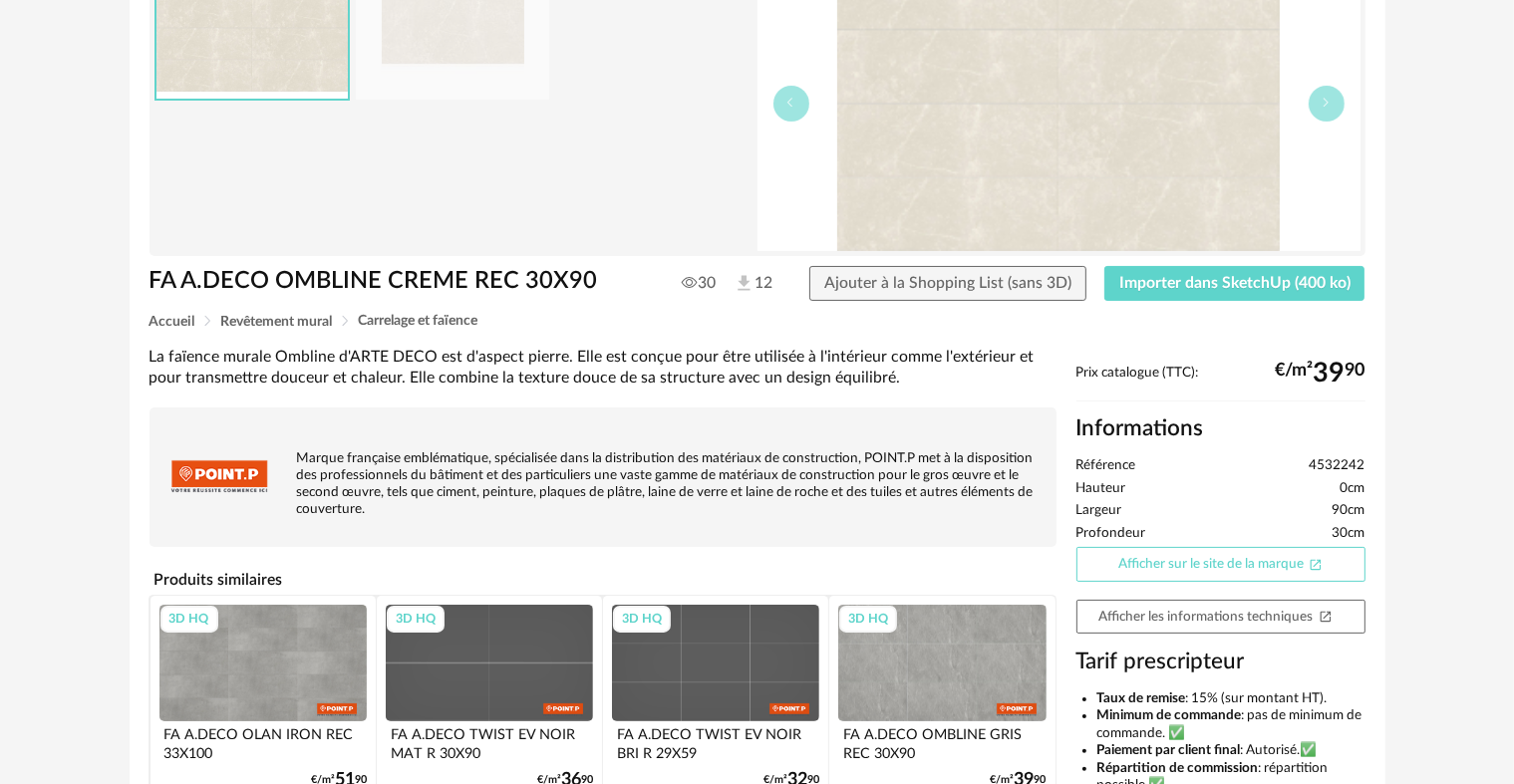 click on "Afficher sur le site de la marque
Open In New icon" at bounding box center (1221, 564) 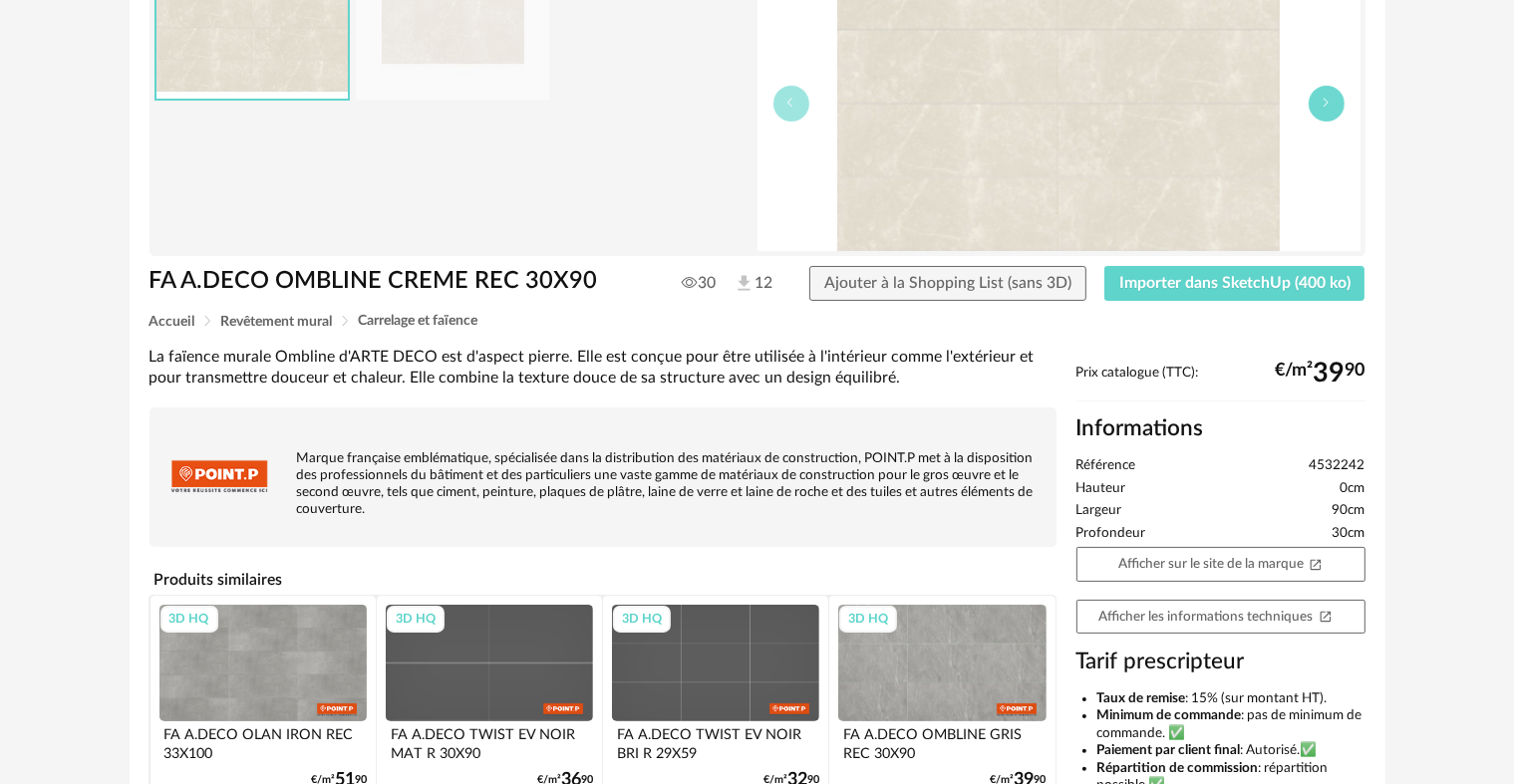 click at bounding box center [1327, 103] 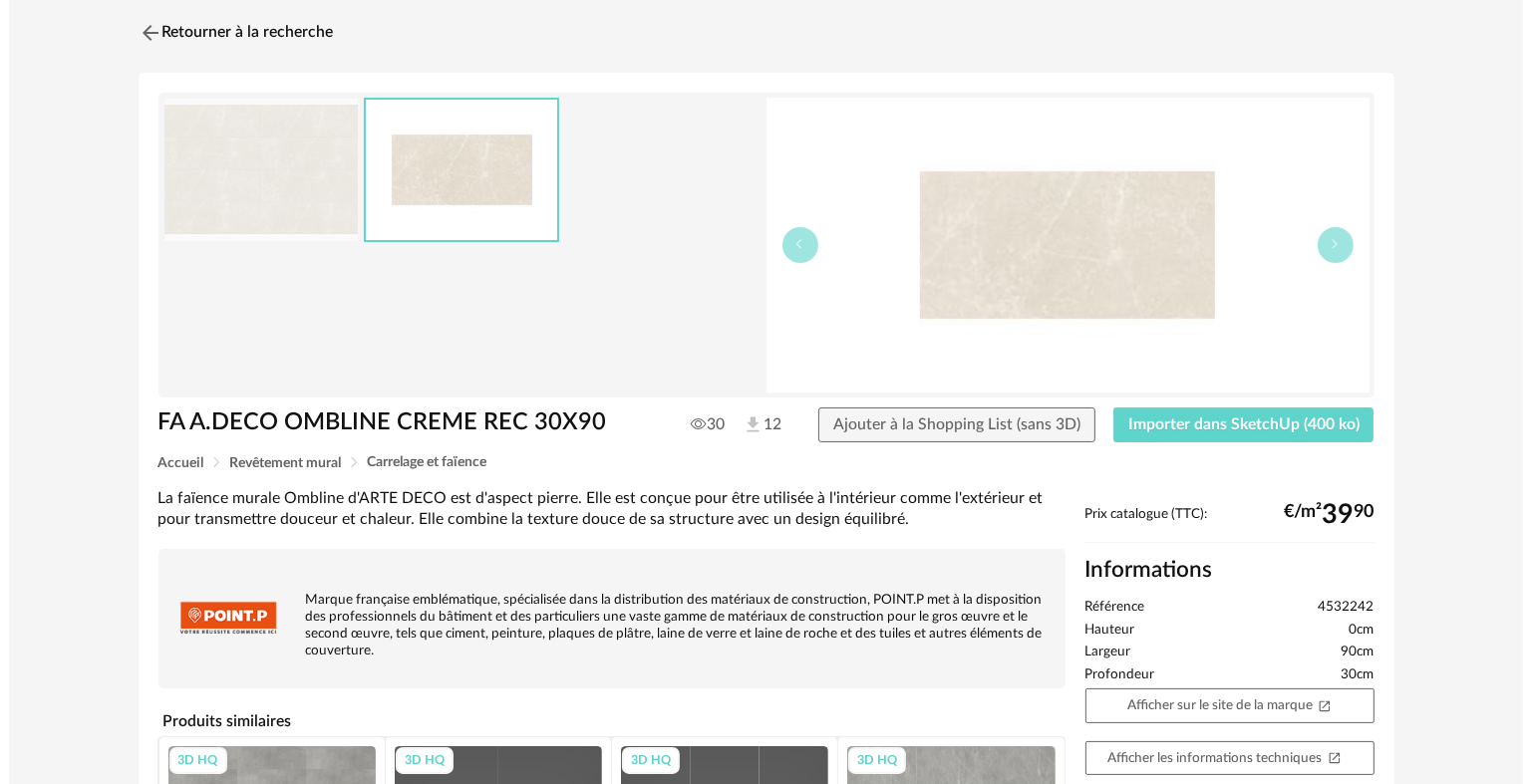 scroll, scrollTop: 0, scrollLeft: 0, axis: both 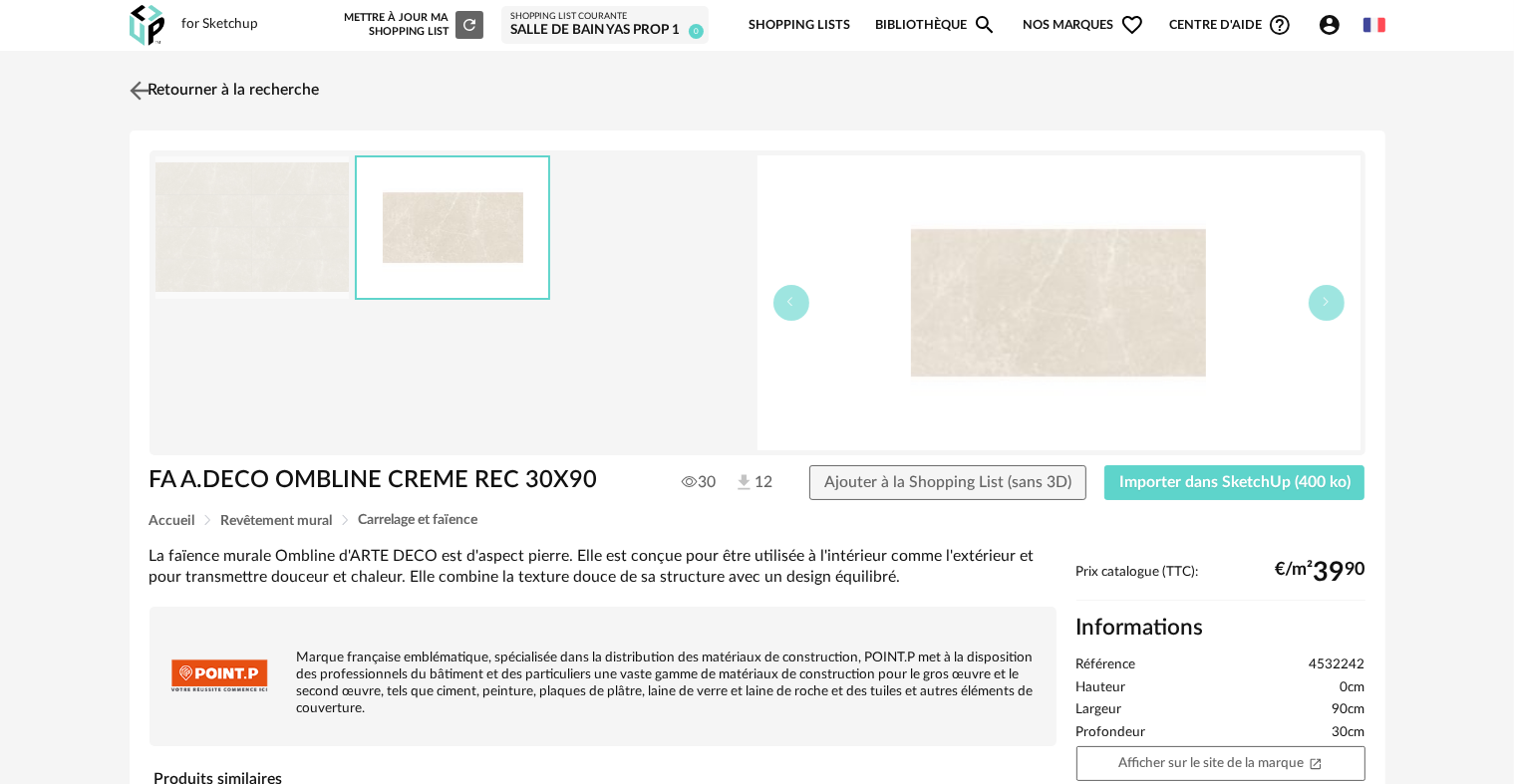 click on "Retourner à la recherche" at bounding box center [222, 91] 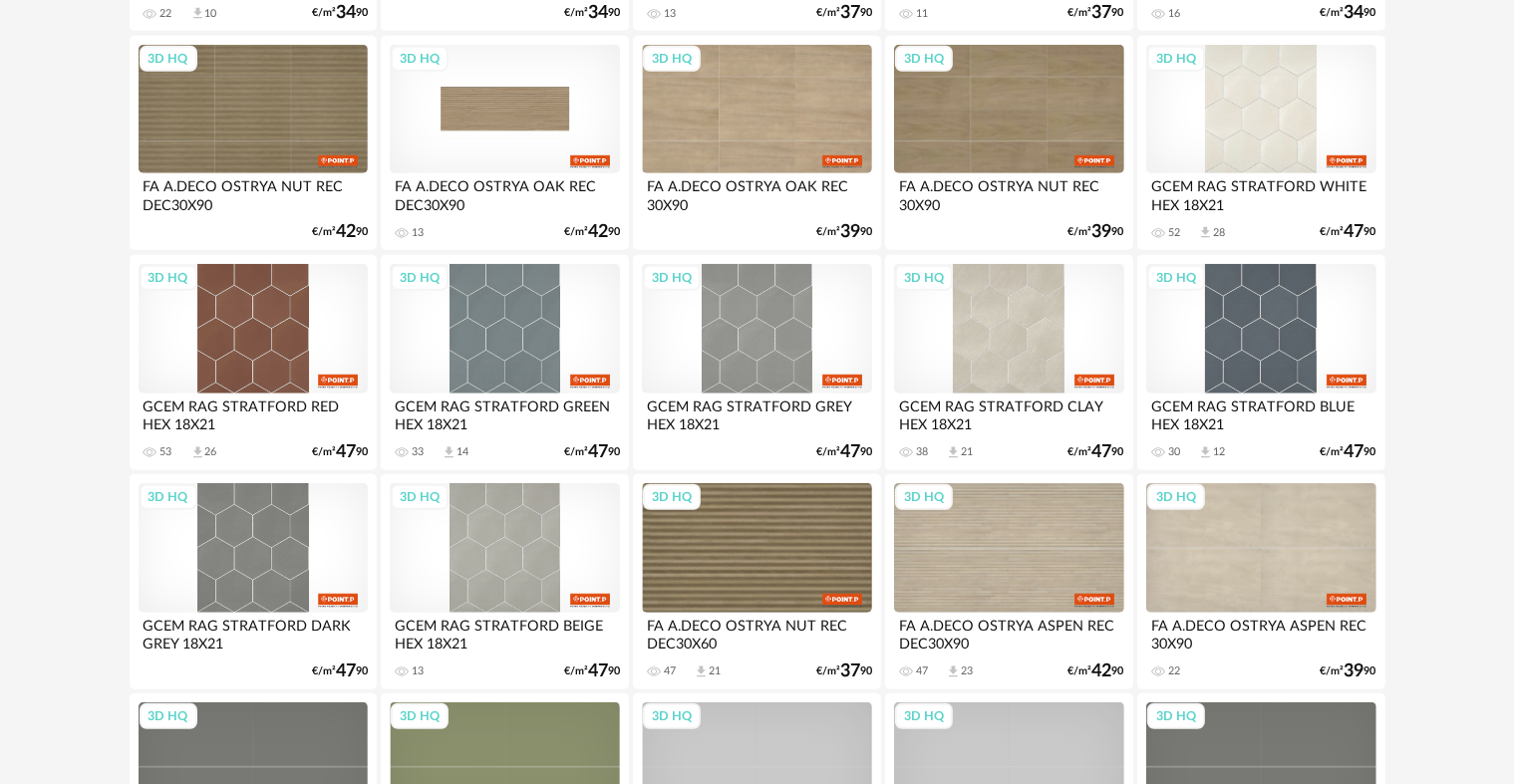 scroll, scrollTop: 1694, scrollLeft: 0, axis: vertical 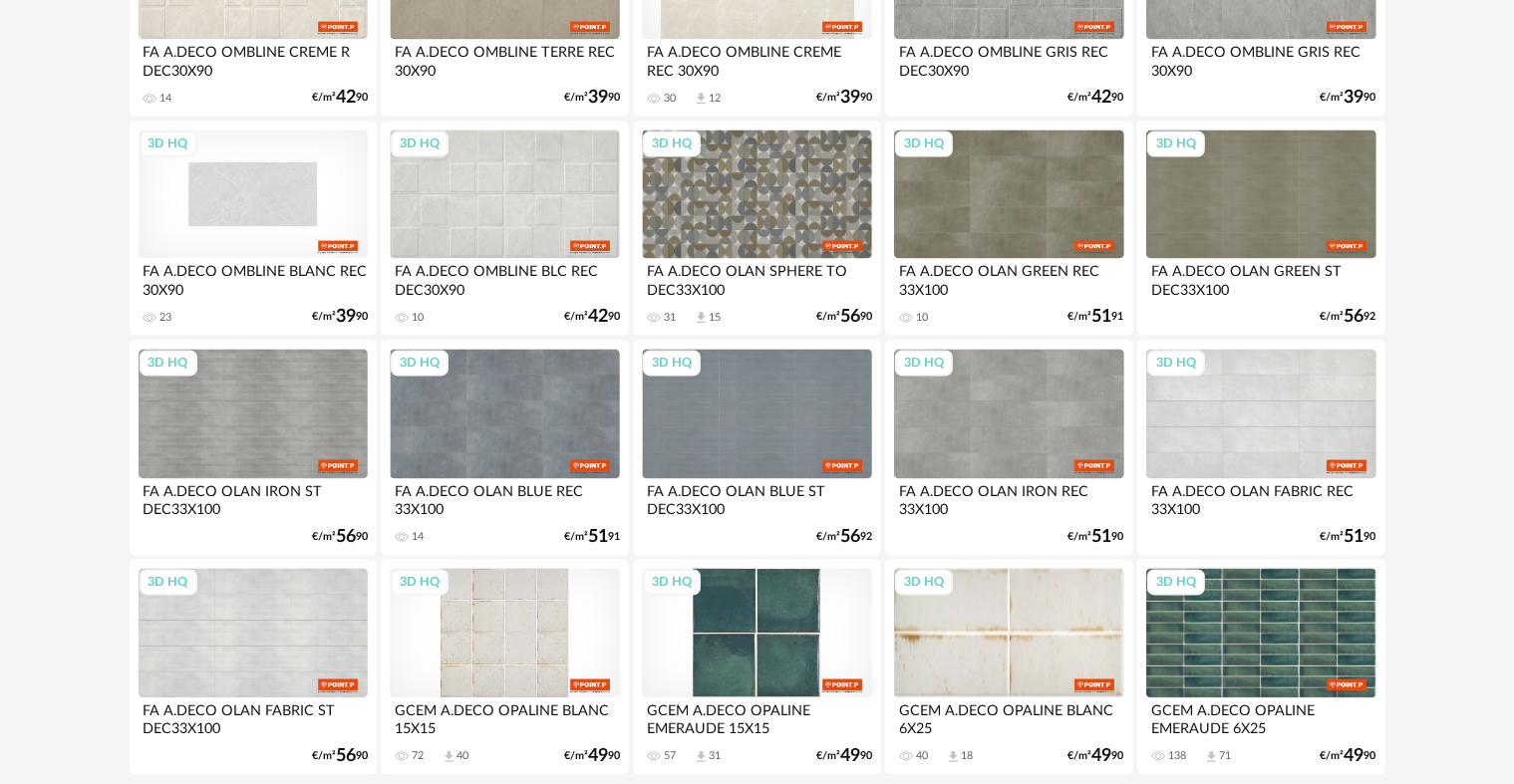 click on "3D HQ" at bounding box center (253, 194) 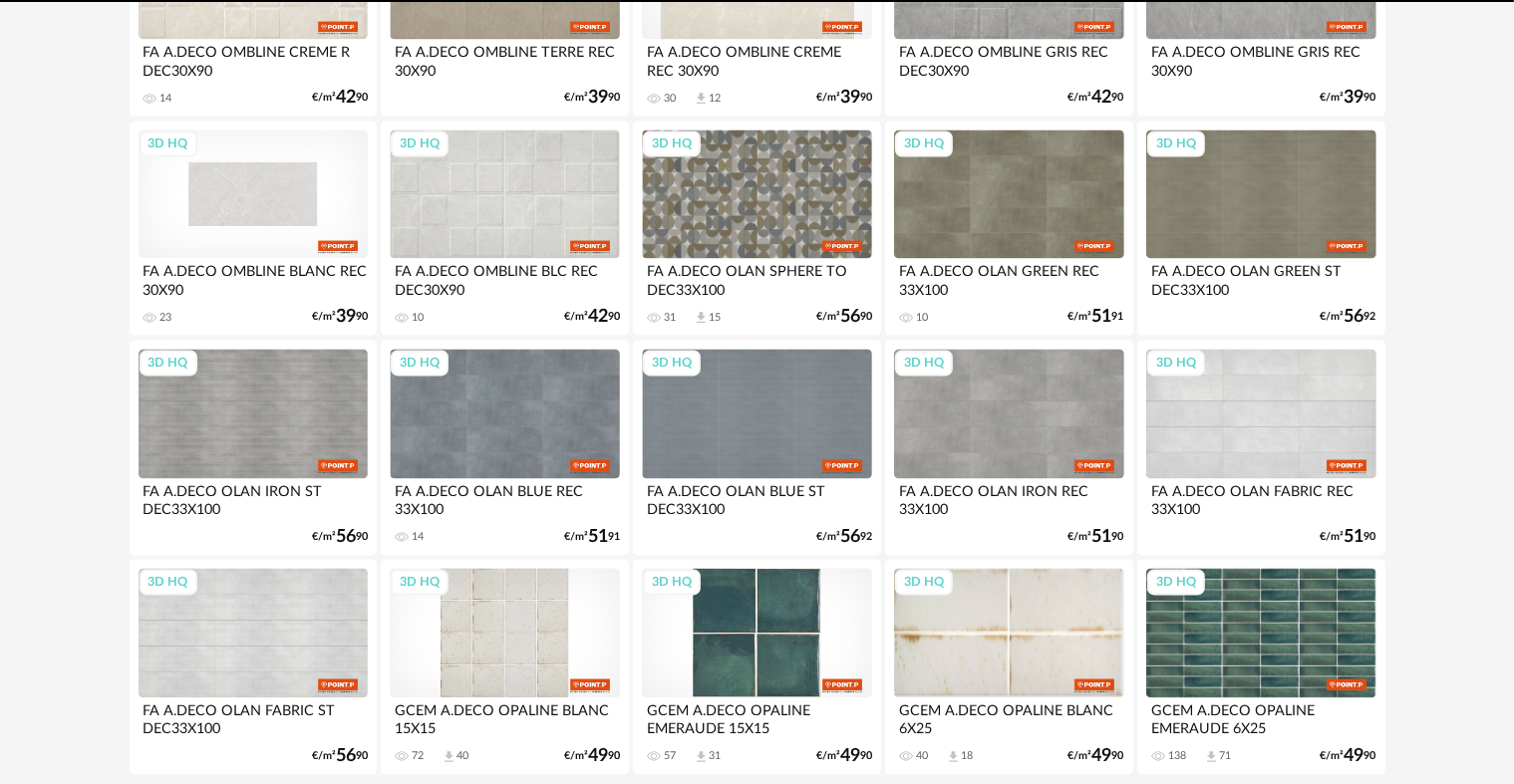 scroll, scrollTop: 0, scrollLeft: 0, axis: both 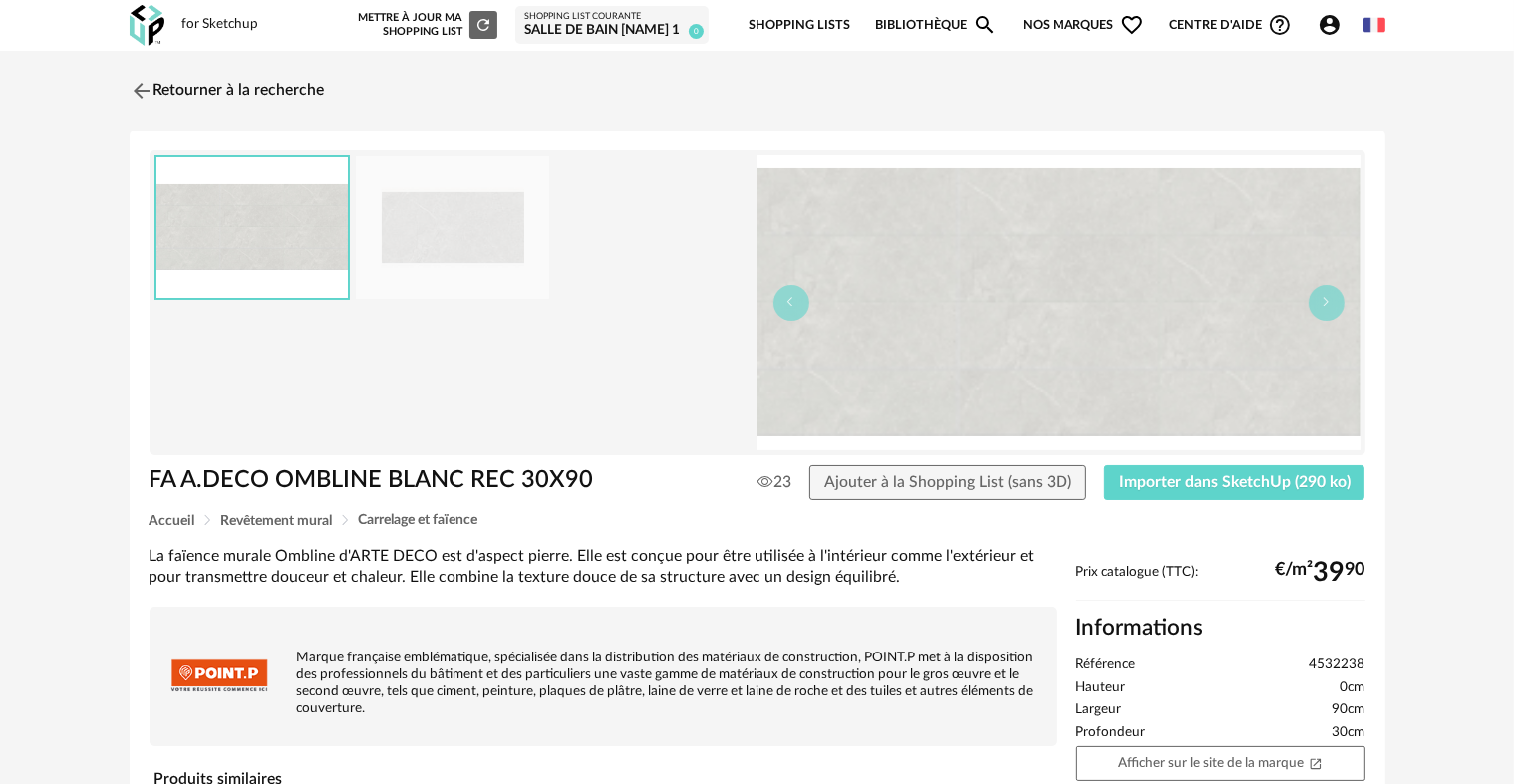 click at bounding box center (1059, 303) 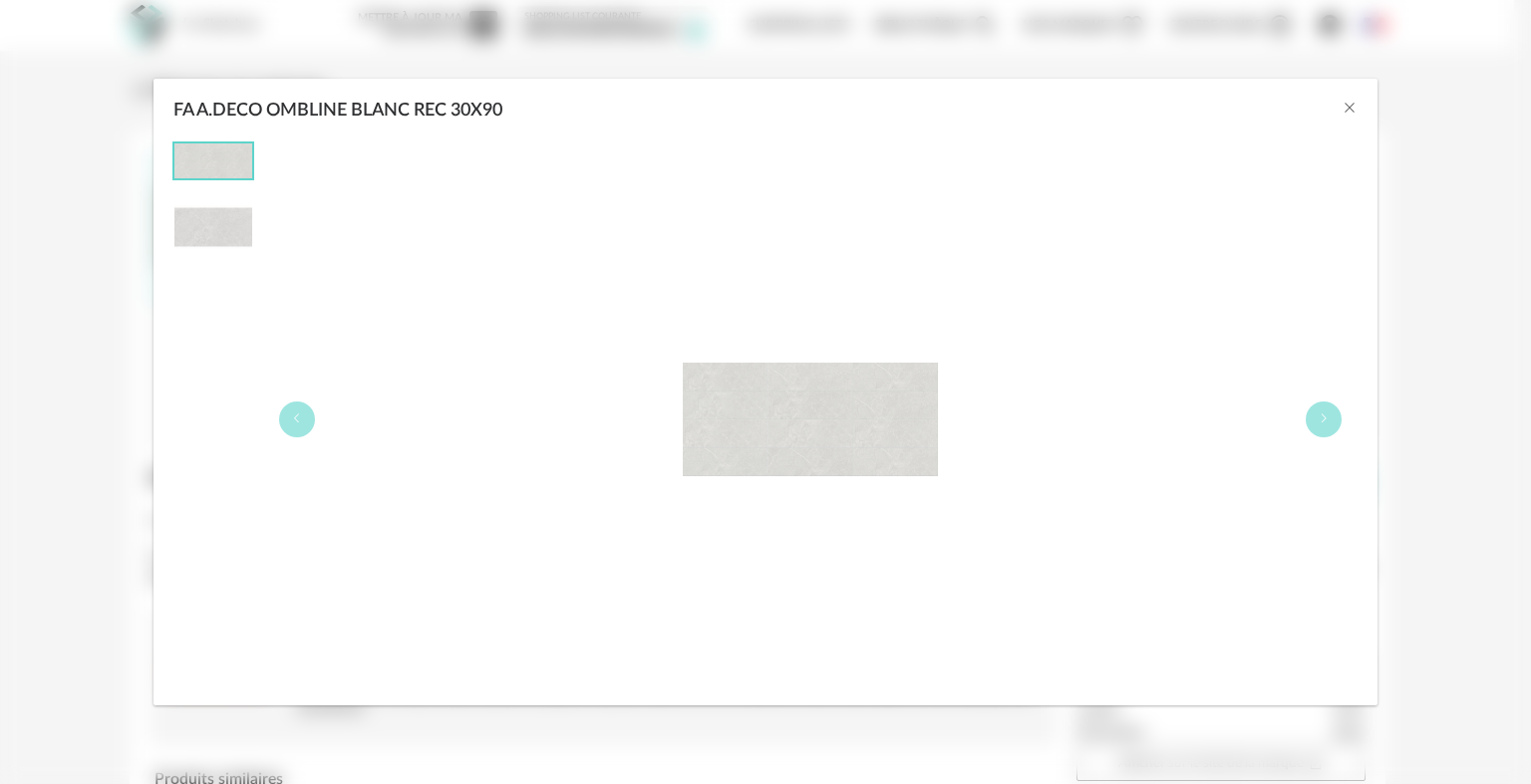 click at bounding box center [213, 227] 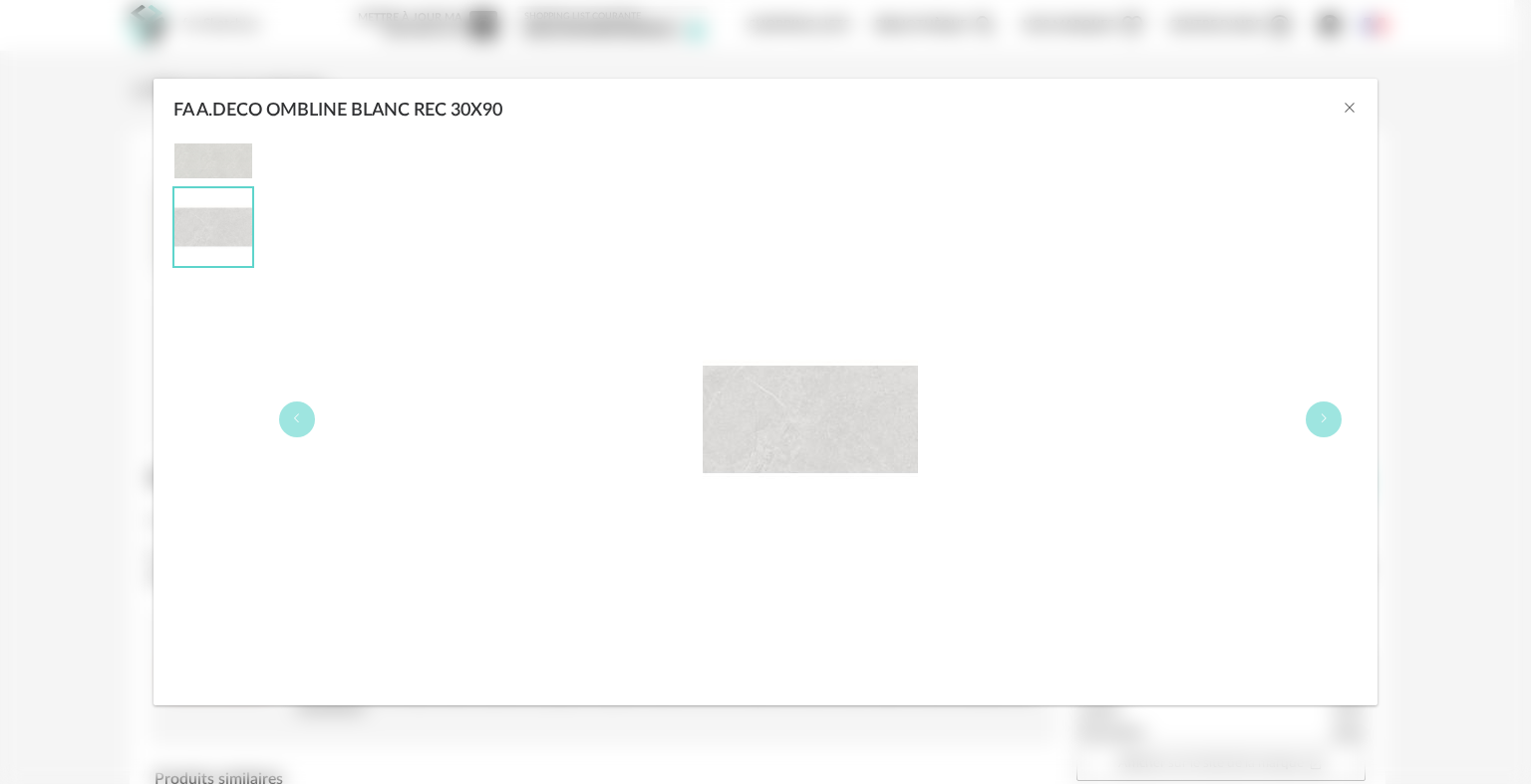 click at bounding box center (213, 160) 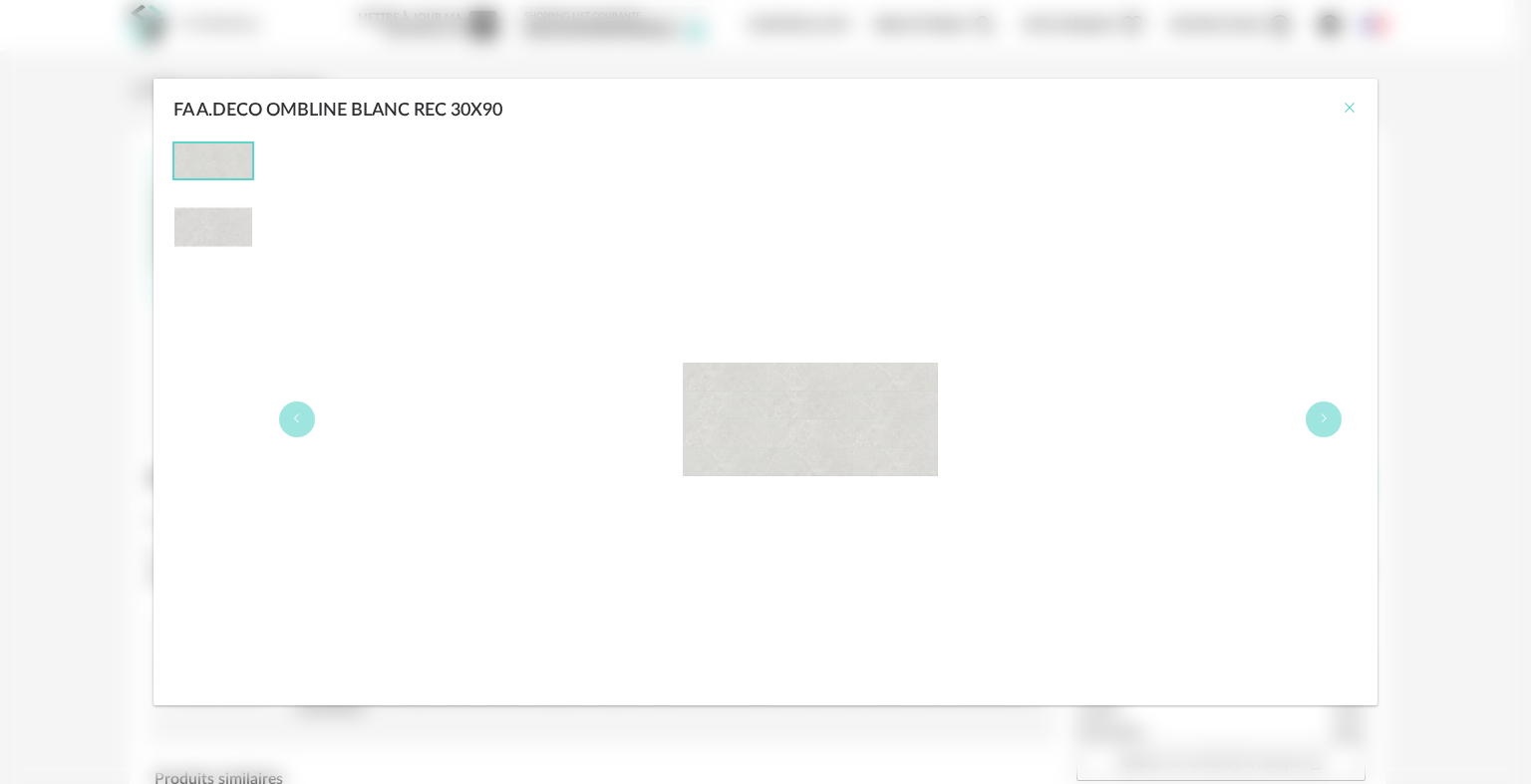 click at bounding box center (1350, 108) 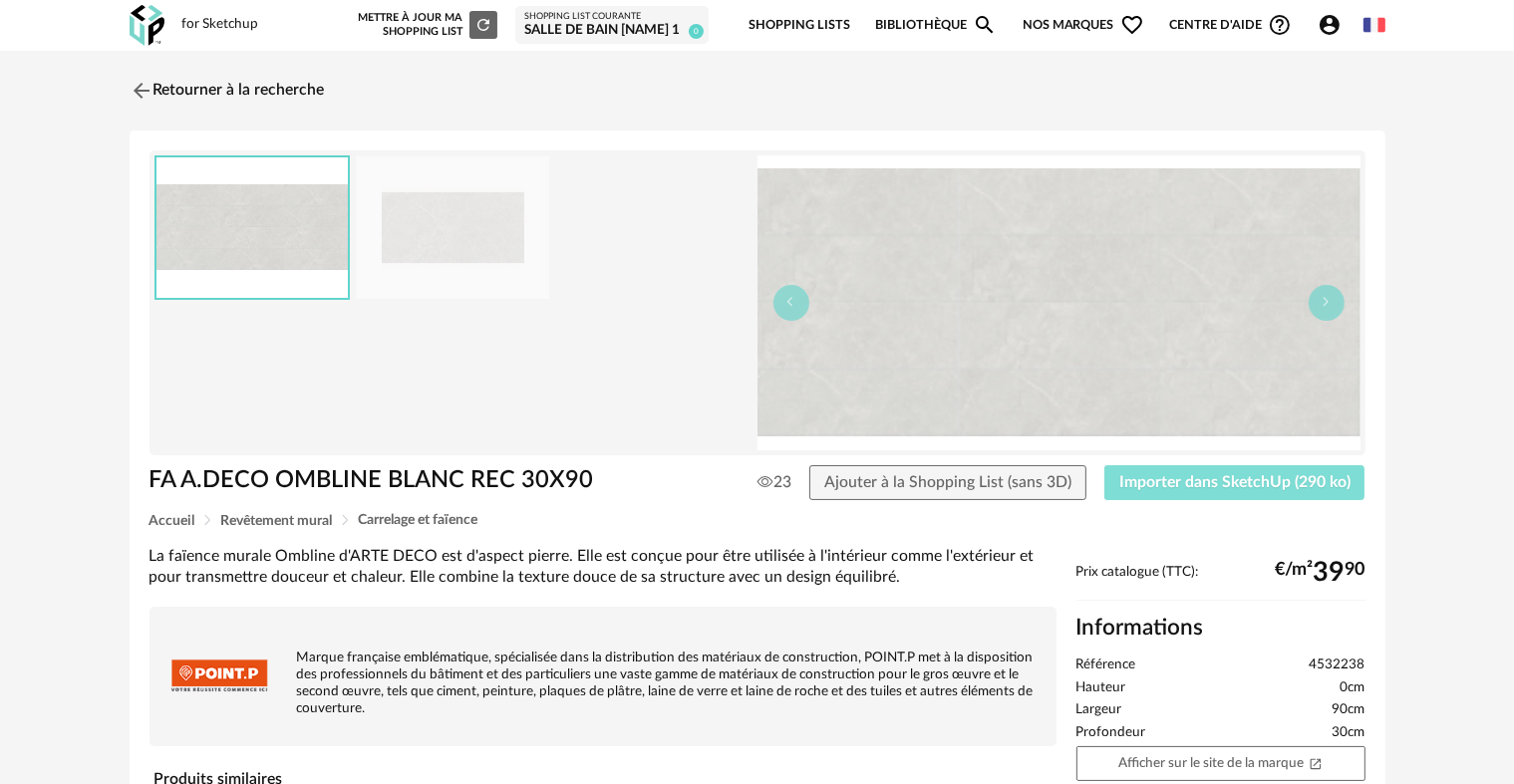 click on "Importer dans SketchUp (290 ko)" at bounding box center [1235, 482] 